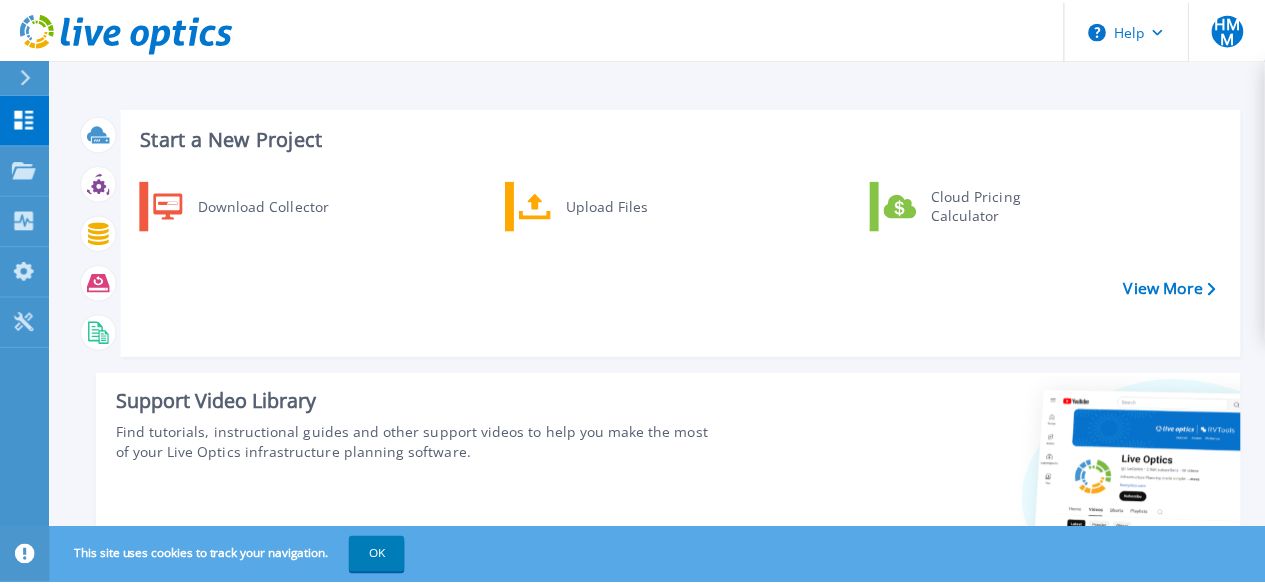 scroll, scrollTop: 0, scrollLeft: 0, axis: both 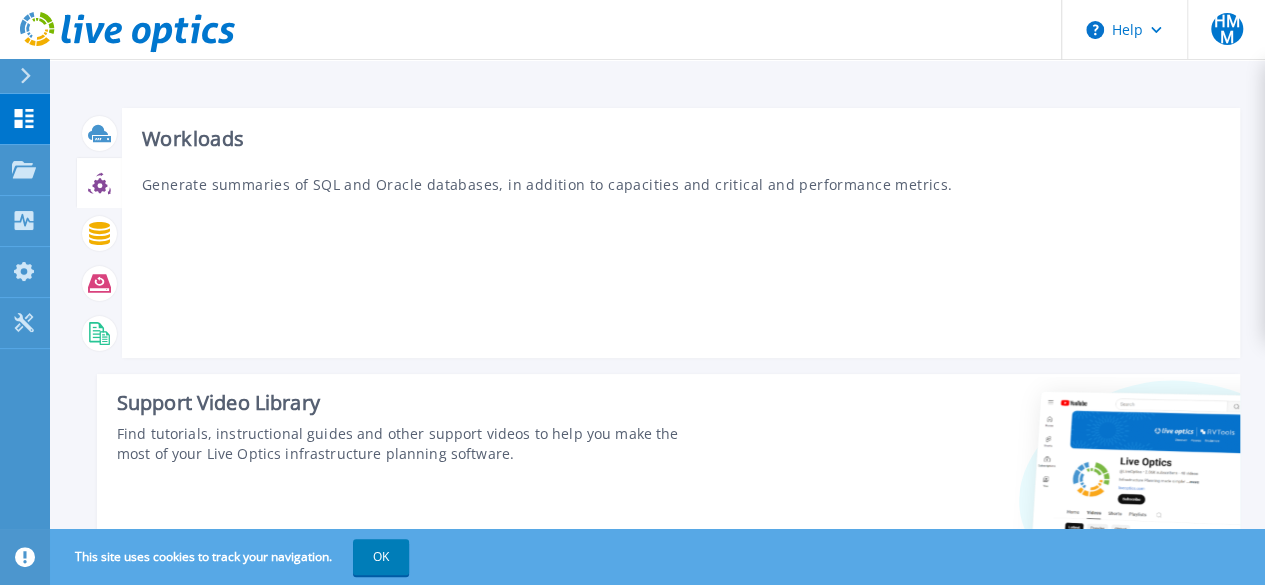 click on "Workloads Generate summaries of SQL and Oracle databases, in addition to capacities and critical and performance metrics." at bounding box center (681, 233) 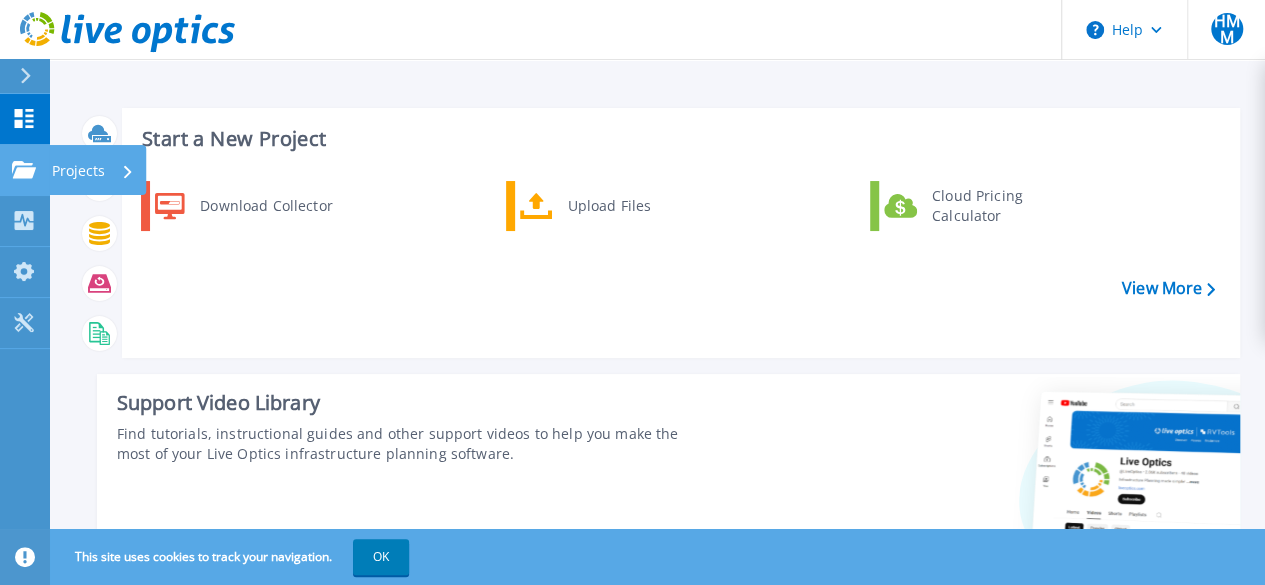click 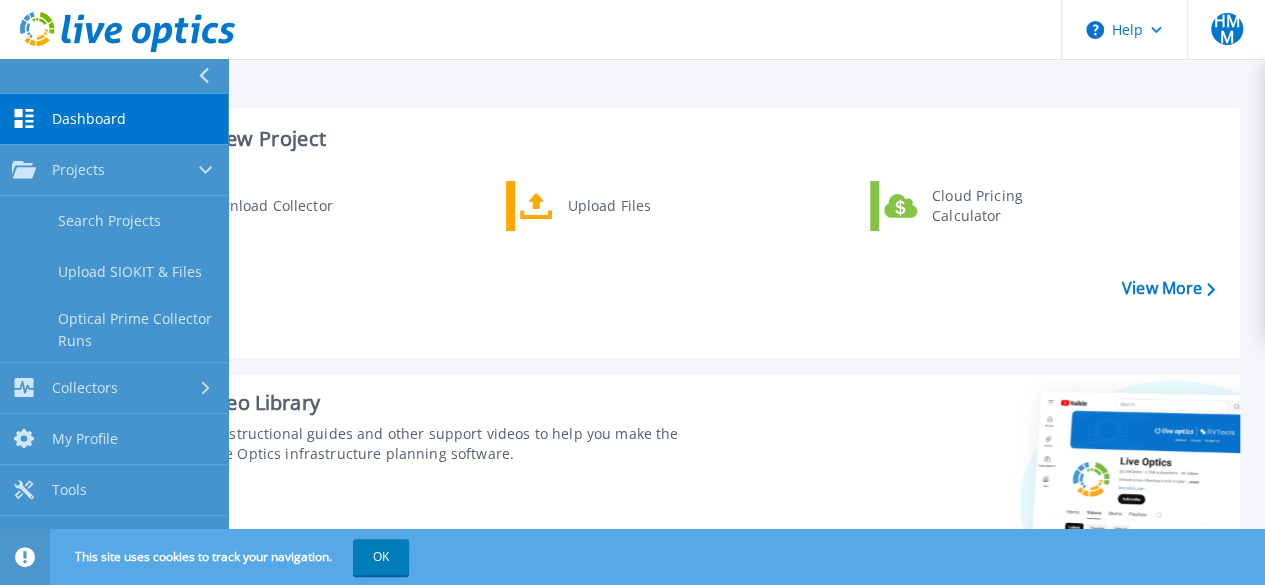 click on "Download Collector     Upload Files     Cloud Pricing Calculator" at bounding box center (678, 262) 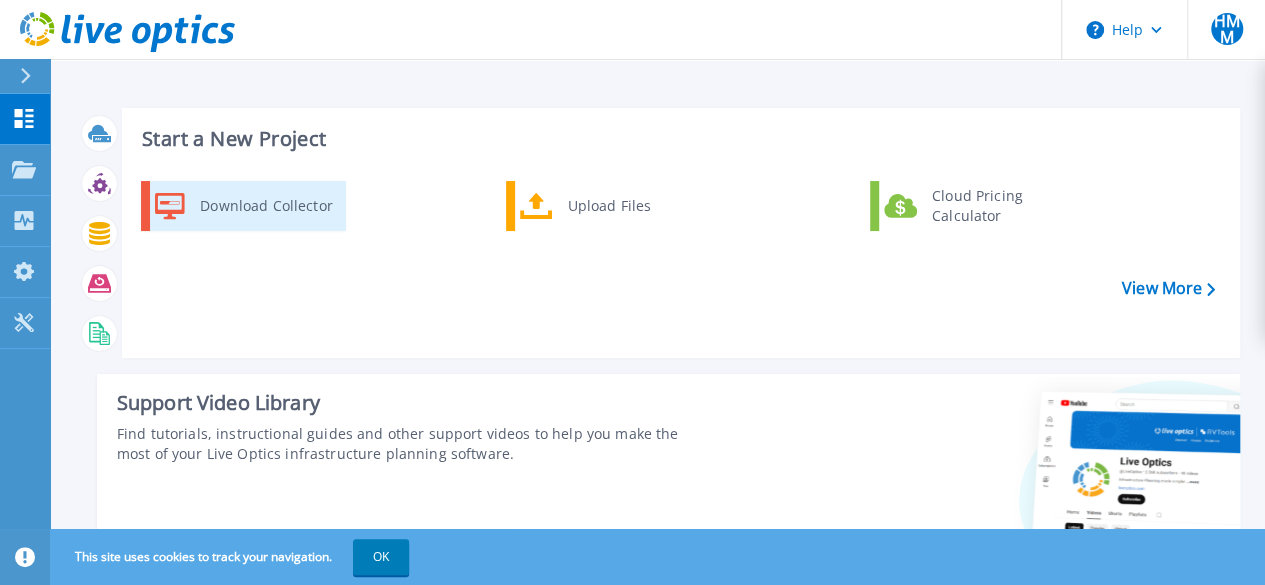 click on "Download Collector" at bounding box center (265, 206) 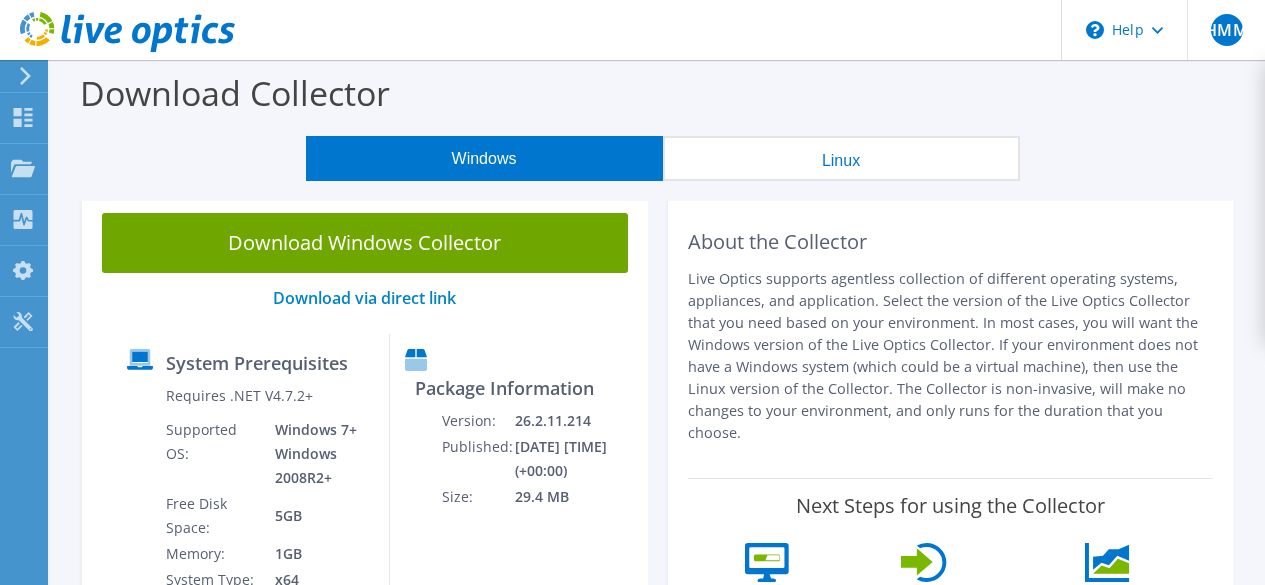scroll, scrollTop: 0, scrollLeft: 0, axis: both 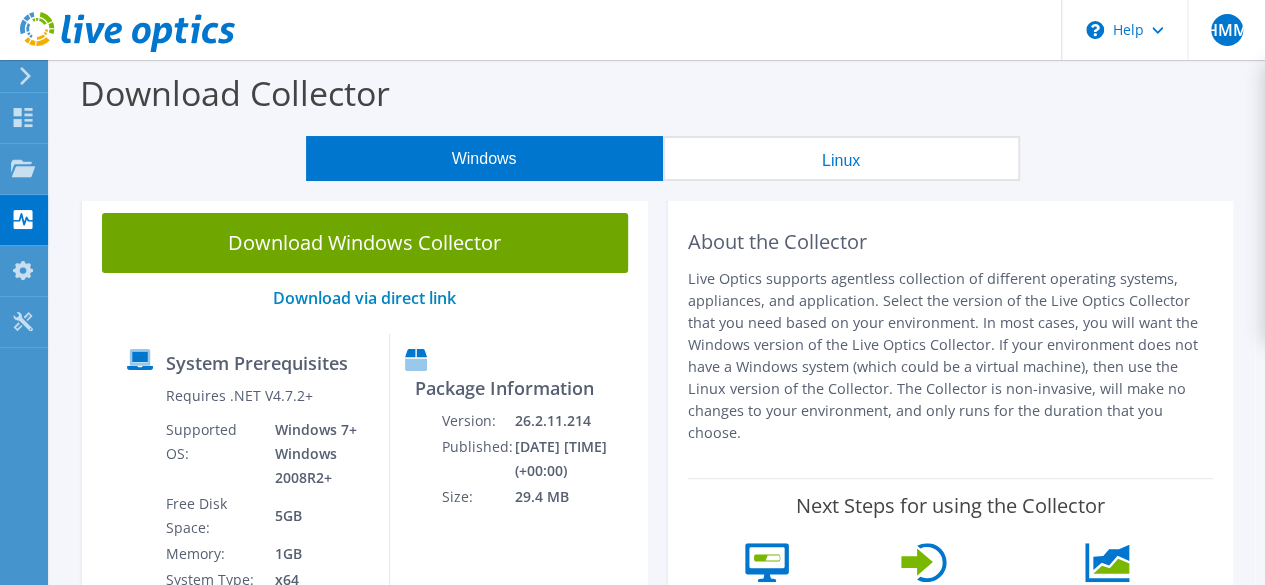 click on "Linux" at bounding box center (841, 158) 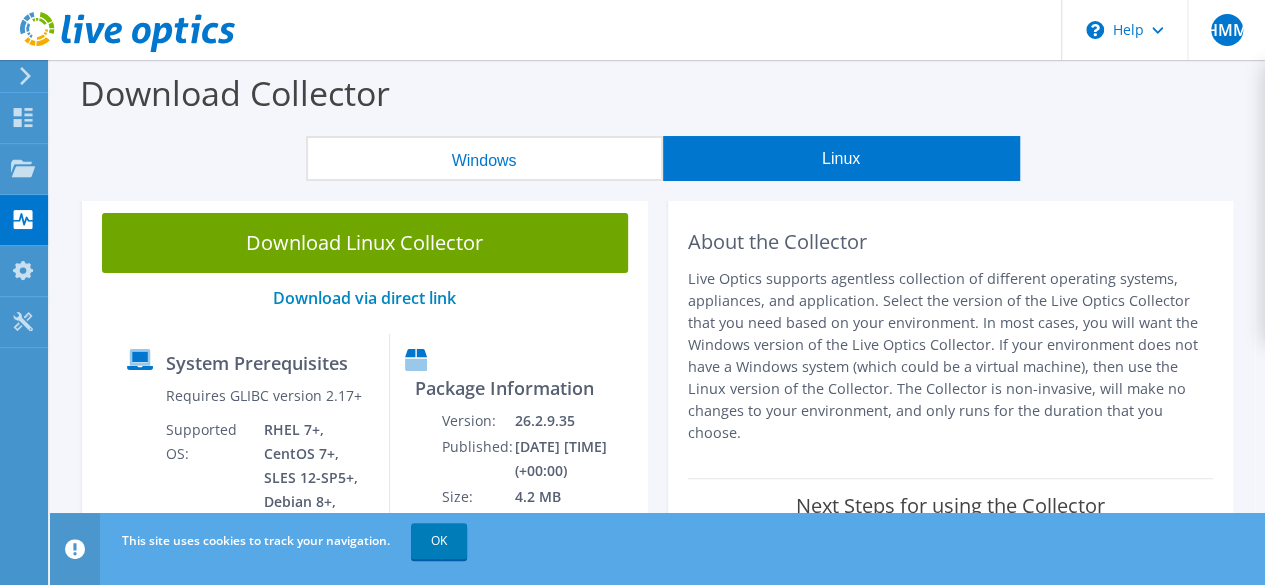 click on "Windows" at bounding box center (484, 158) 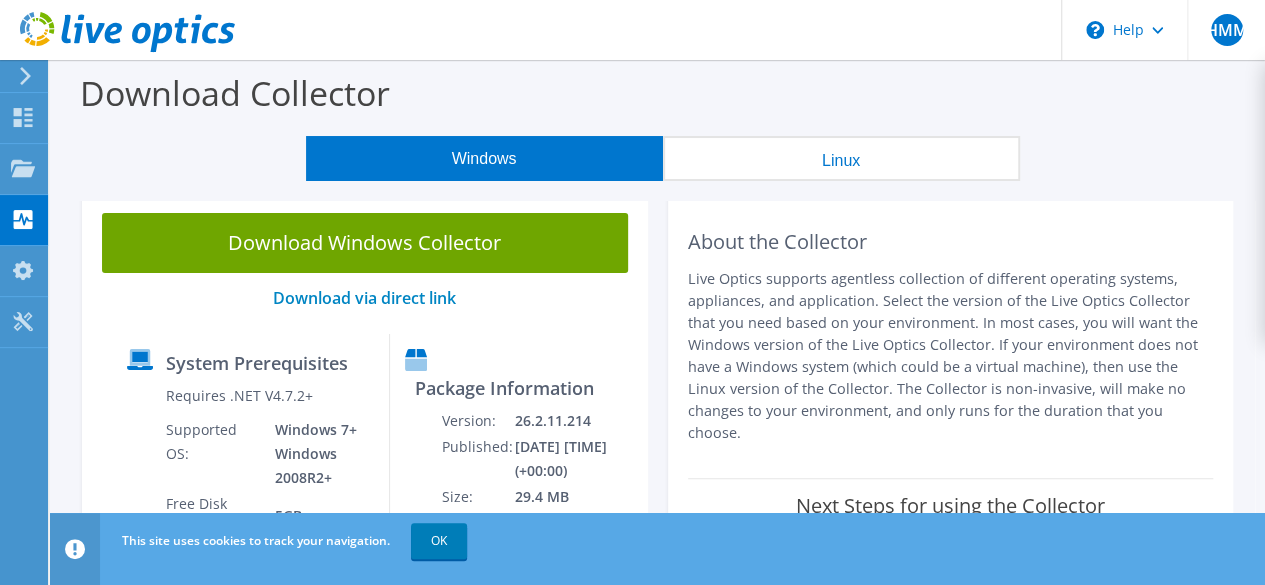 click 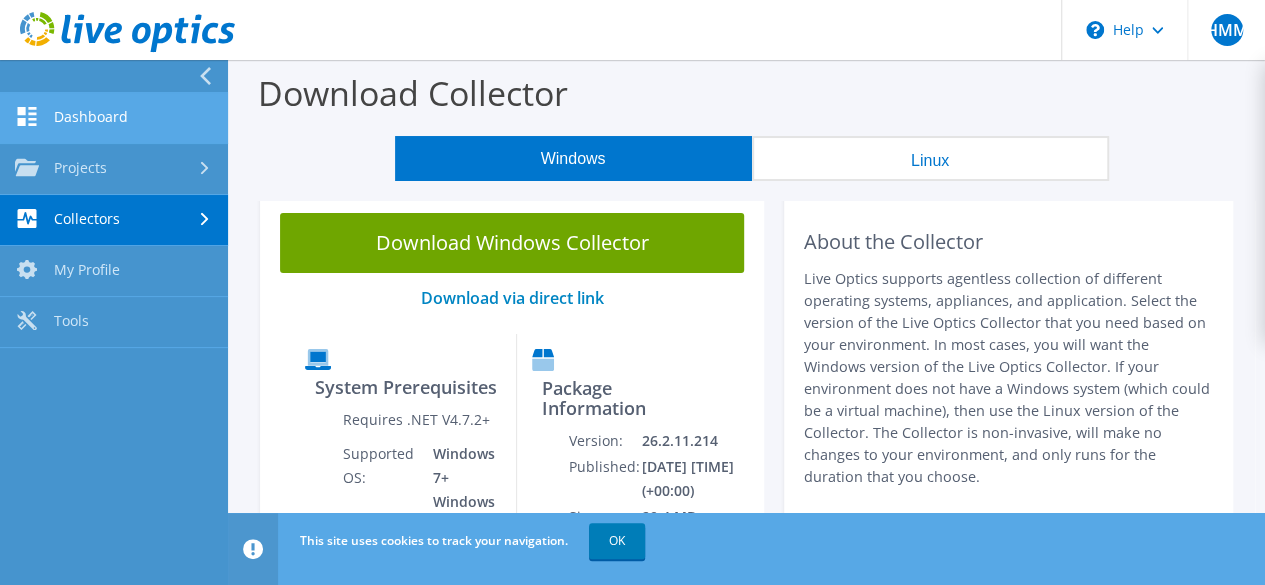click on "Dashboard" at bounding box center [114, 118] 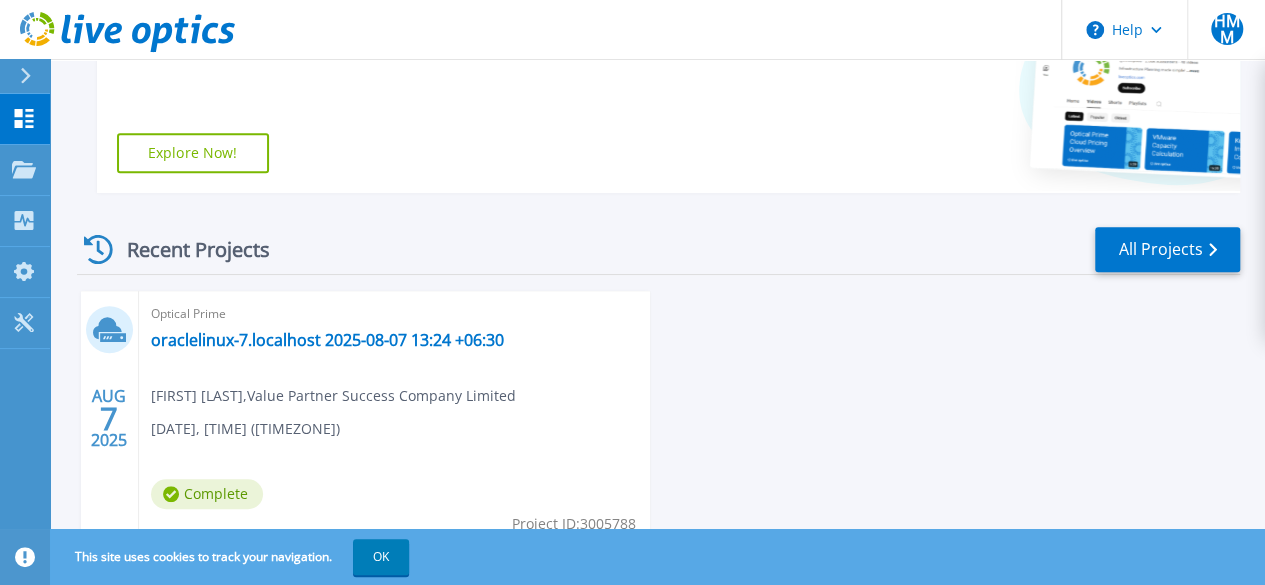 scroll, scrollTop: 492, scrollLeft: 0, axis: vertical 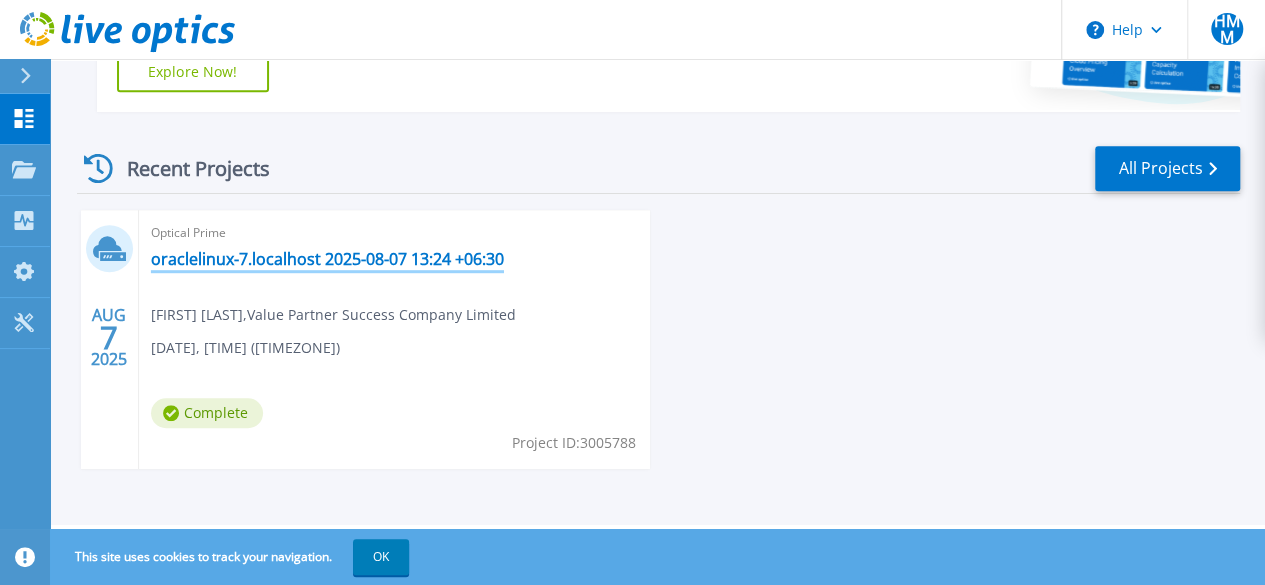 click on "oraclelinux-7.localhost 2025-08-07 13:24 +06:30" at bounding box center (327, 259) 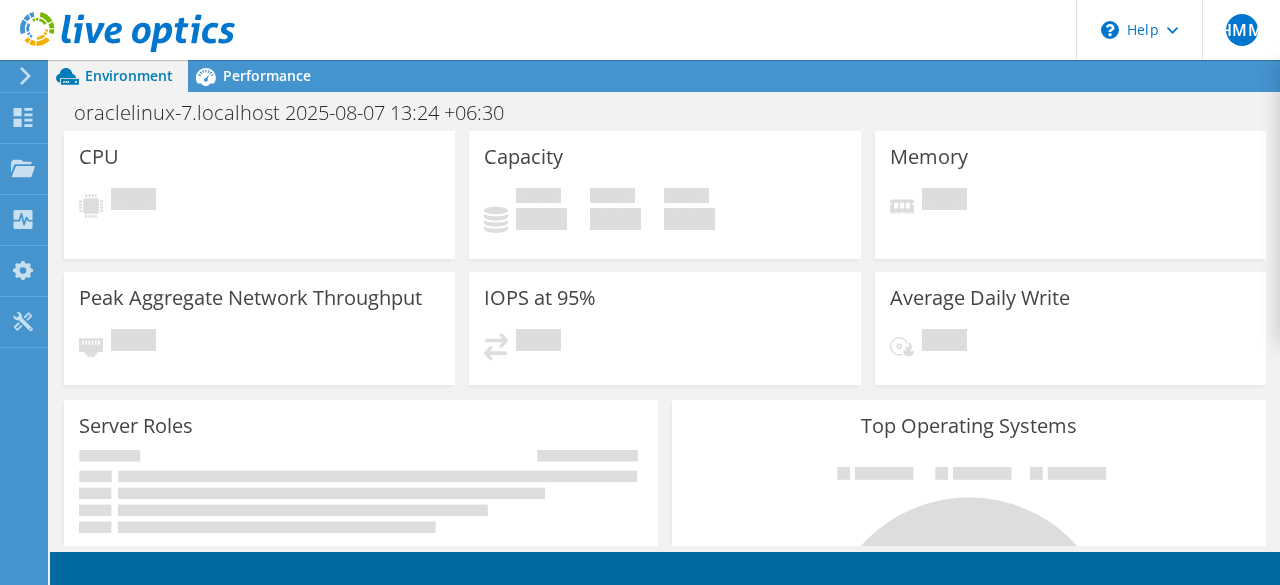 scroll, scrollTop: 0, scrollLeft: 0, axis: both 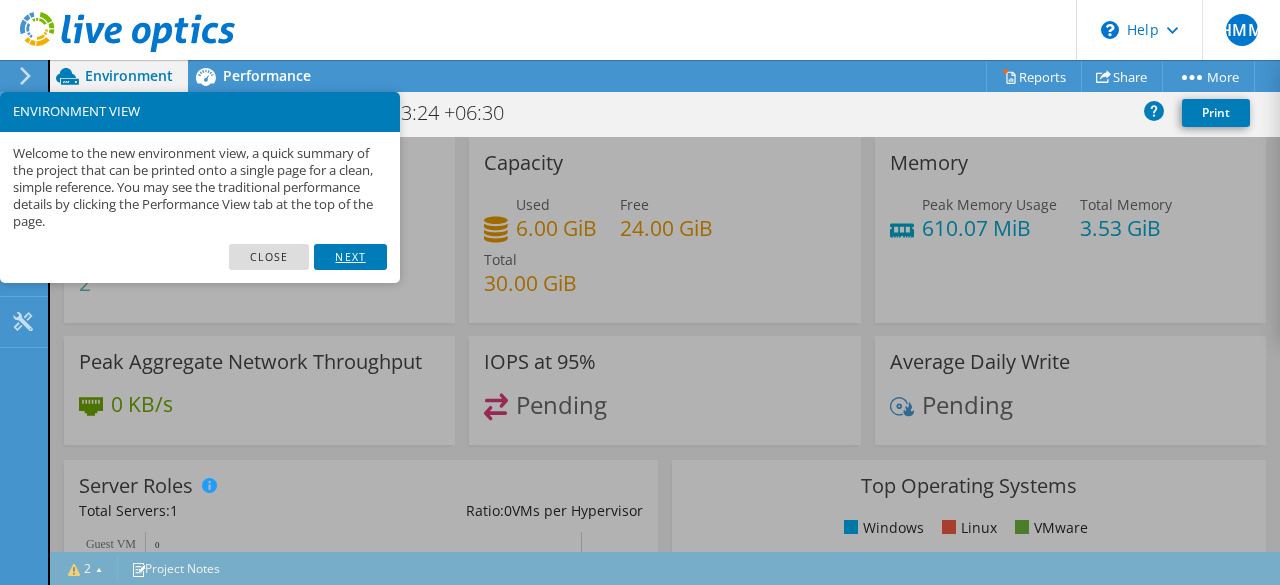 click on "Next" at bounding box center (350, 257) 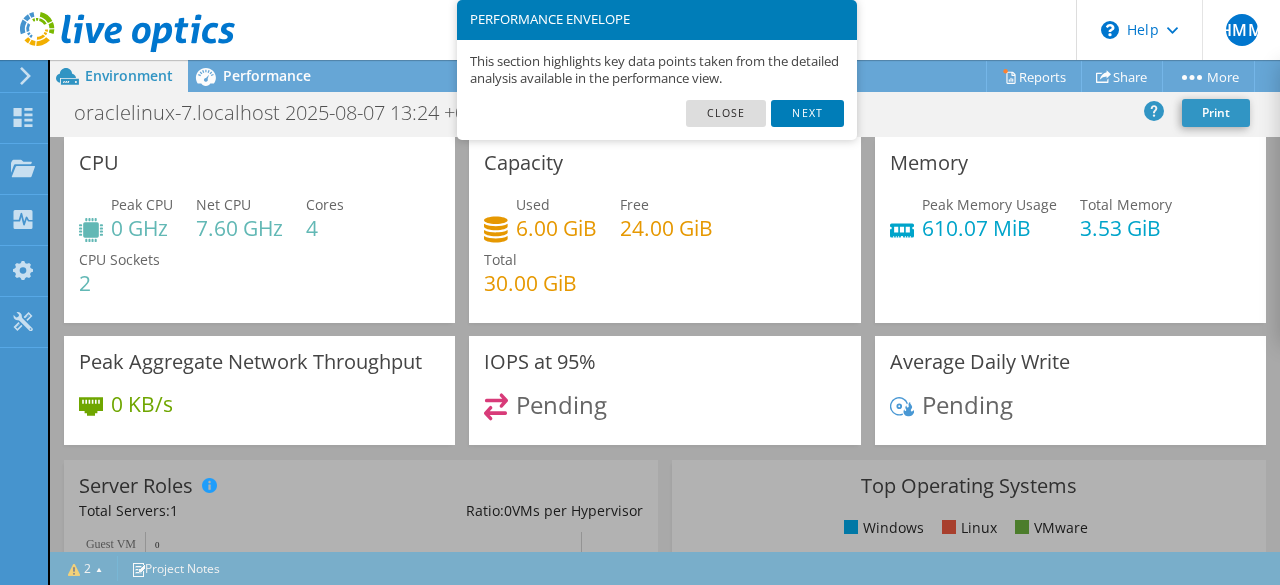 click on "Next" at bounding box center (807, 113) 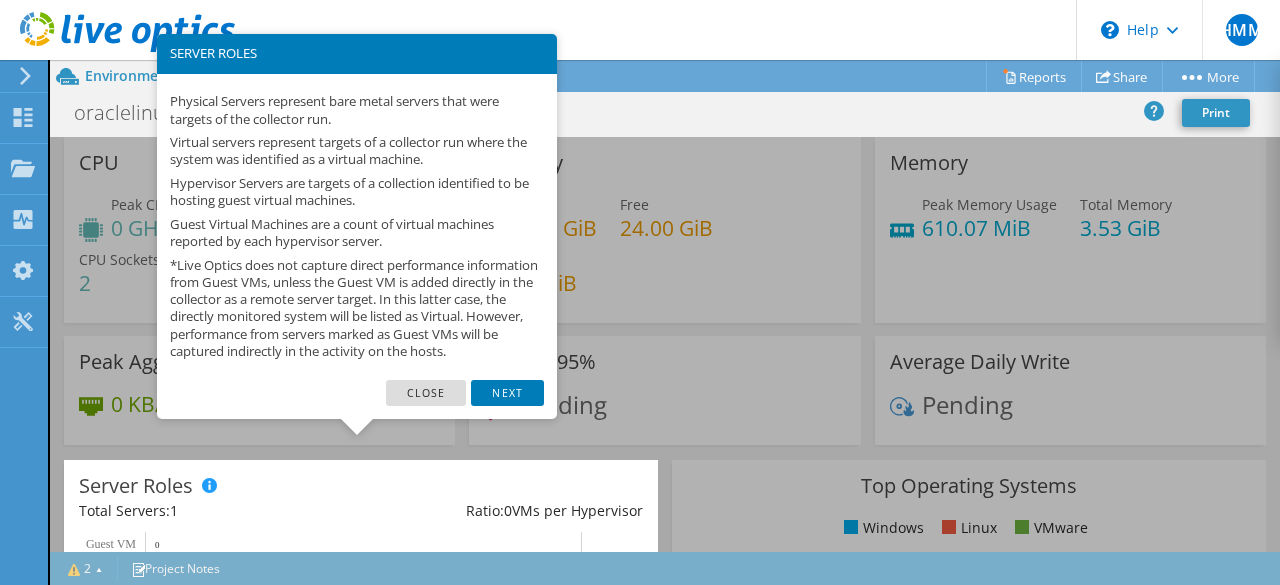 drag, startPoint x: 506, startPoint y: 409, endPoint x: 604, endPoint y: 404, distance: 98.12747 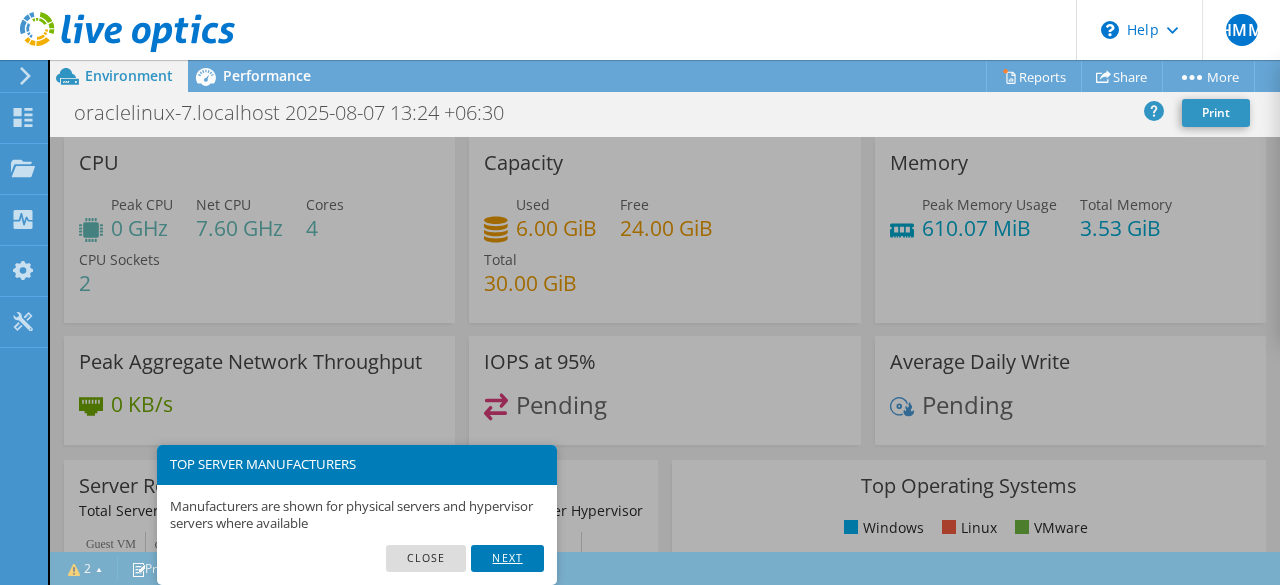 click on "Next" at bounding box center [507, 558] 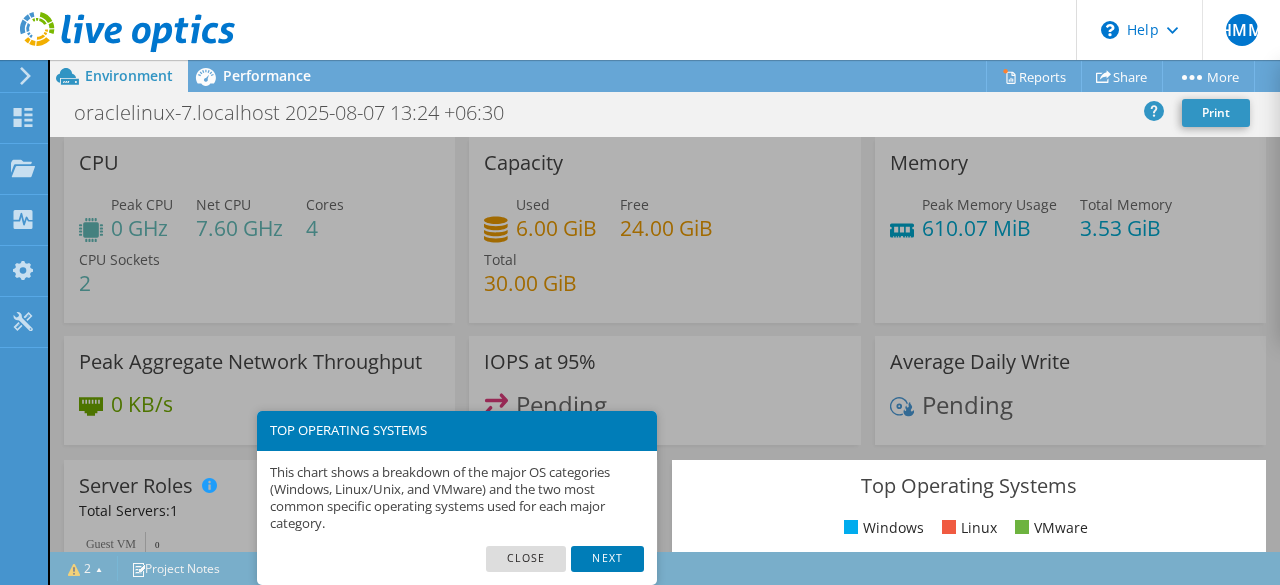 click on "Next" at bounding box center (607, 559) 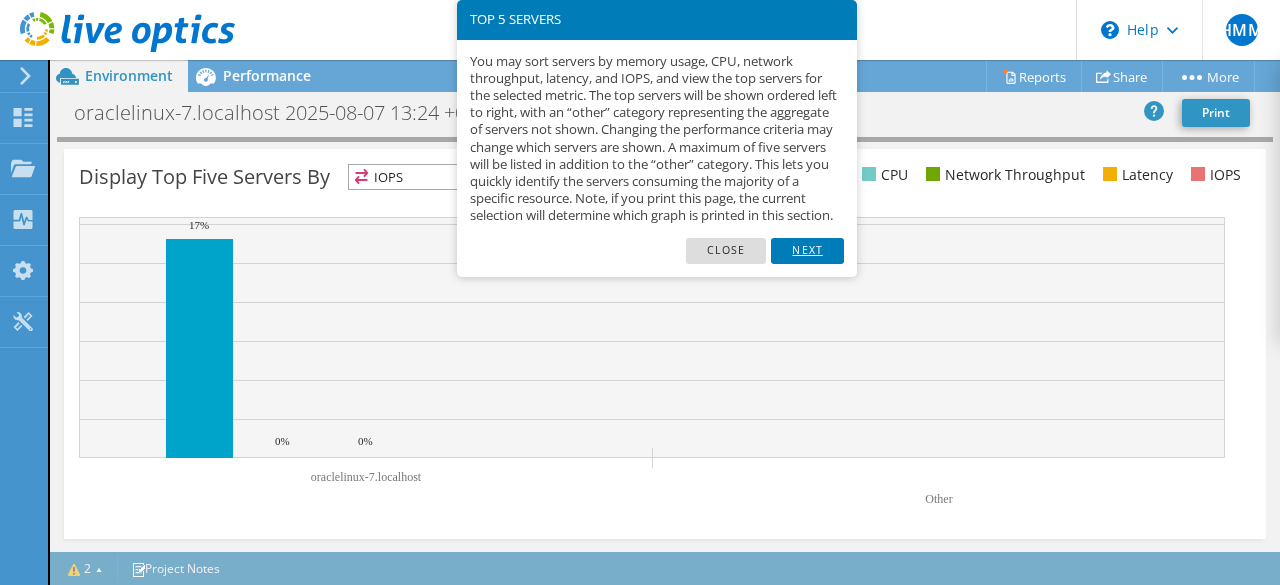 click on "Next" at bounding box center (807, 251) 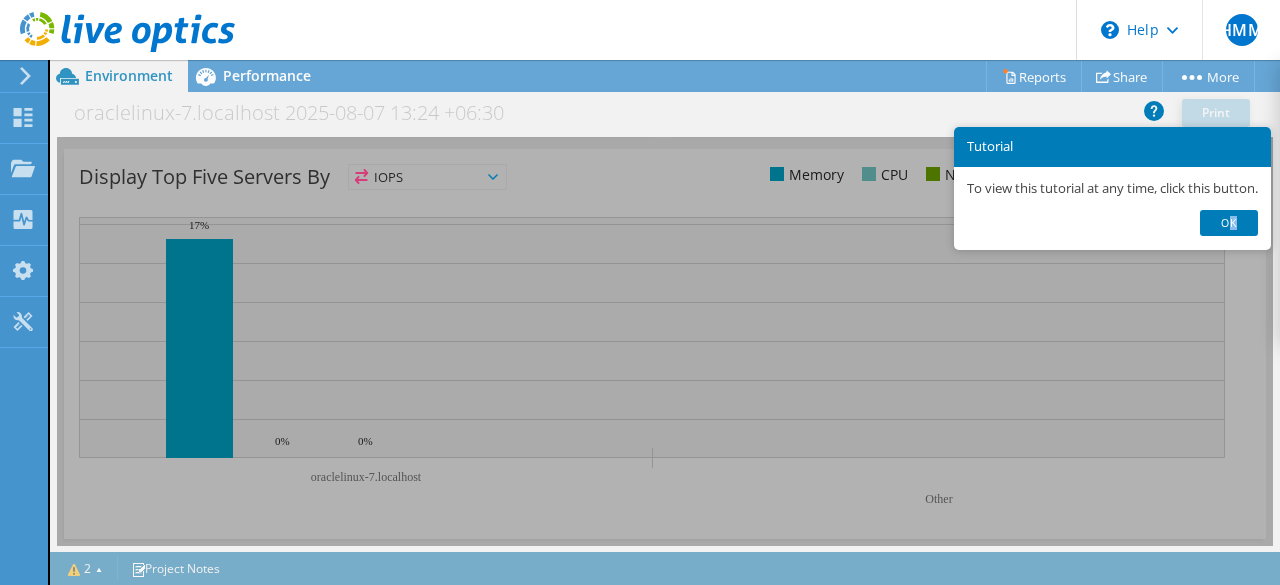 click on "Ok" at bounding box center [1229, 223] 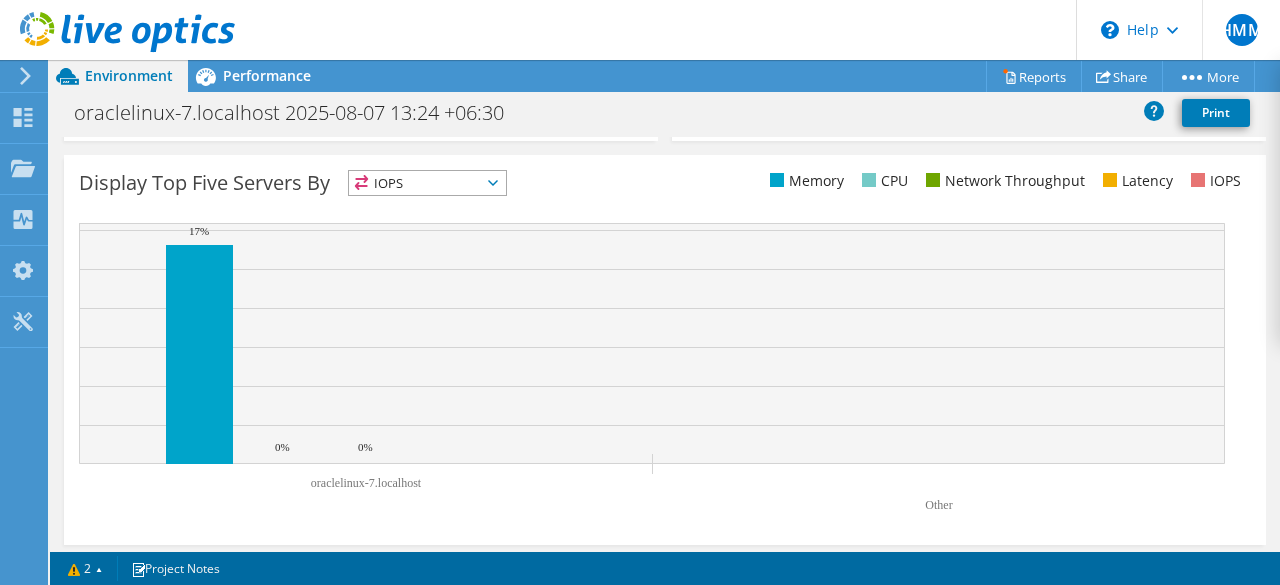 scroll, scrollTop: 800, scrollLeft: 0, axis: vertical 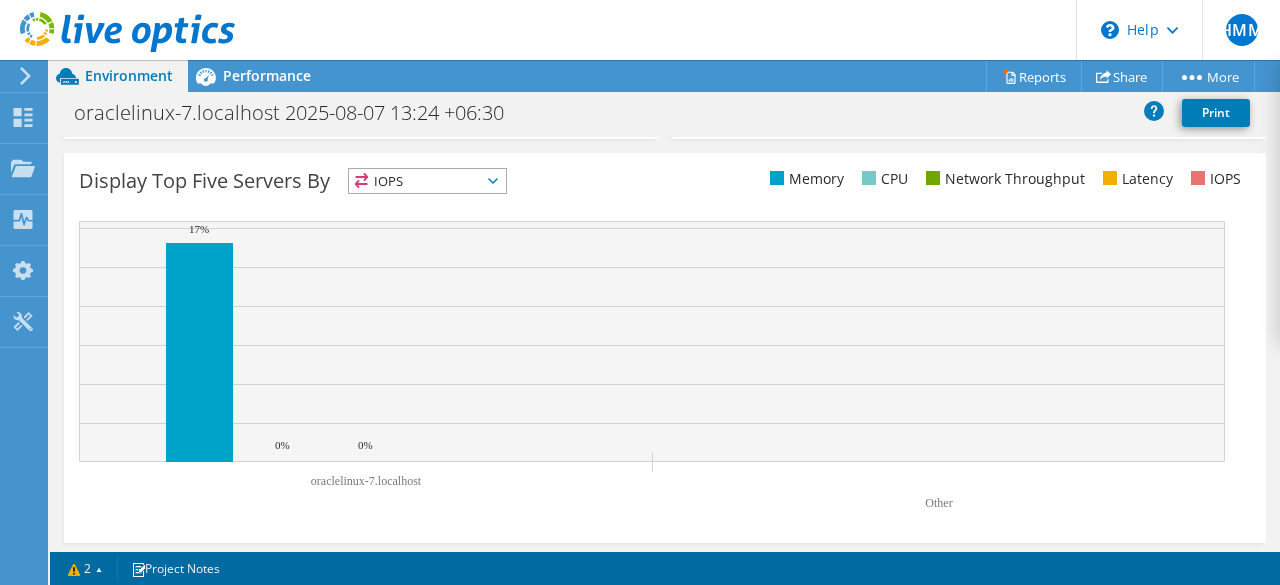 click 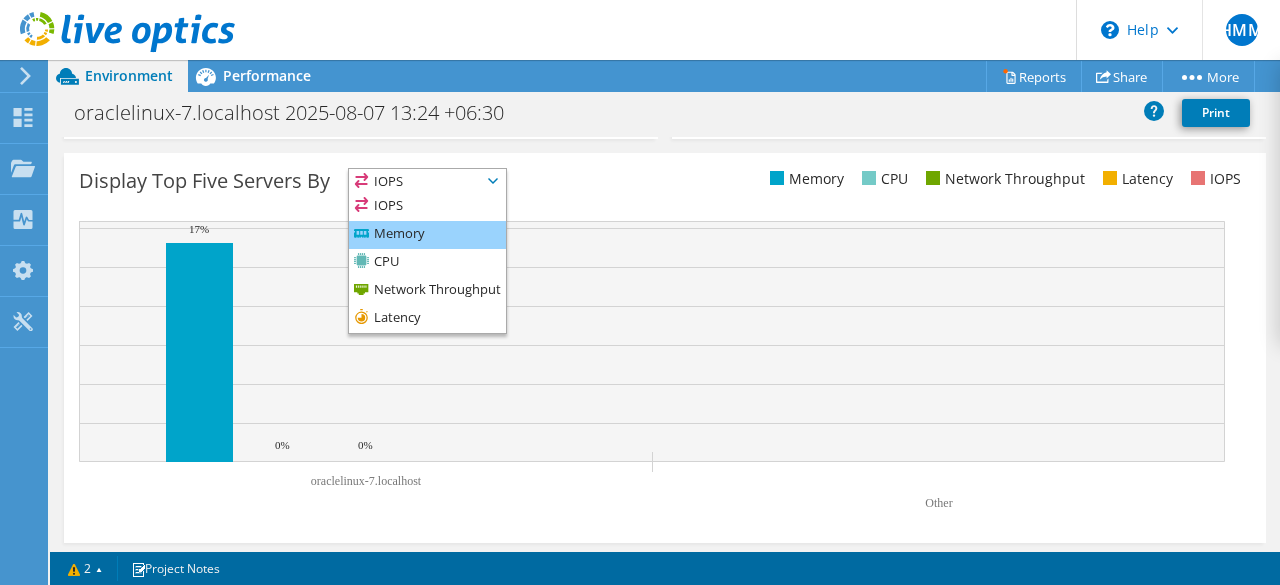 click on "Memory" at bounding box center (427, 235) 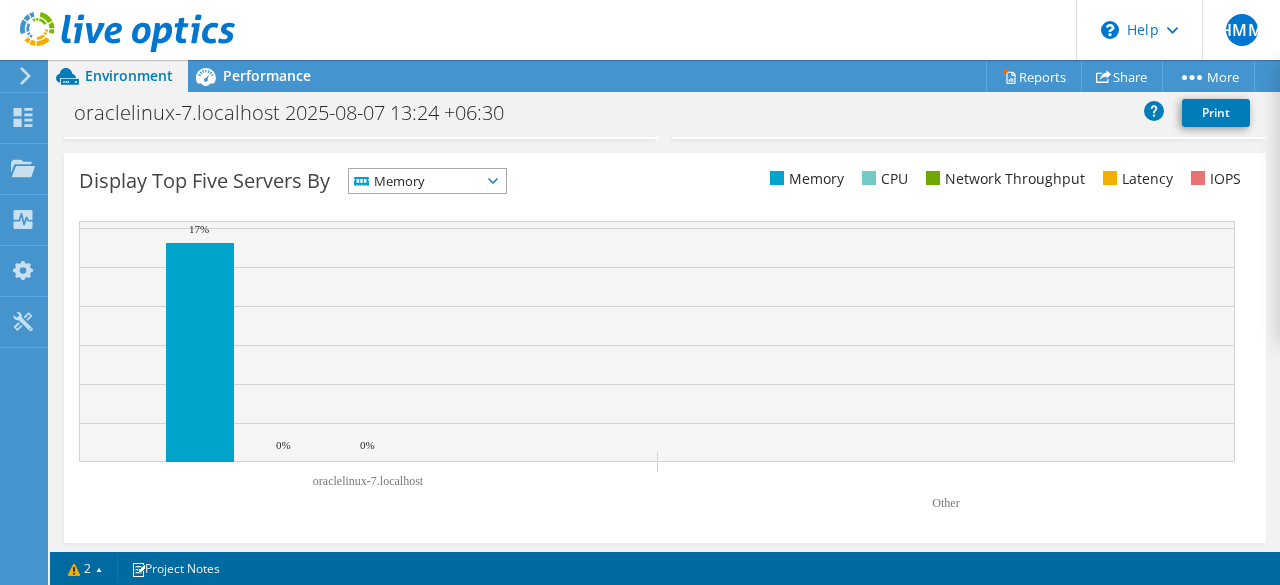 click on "Memory" at bounding box center (427, 181) 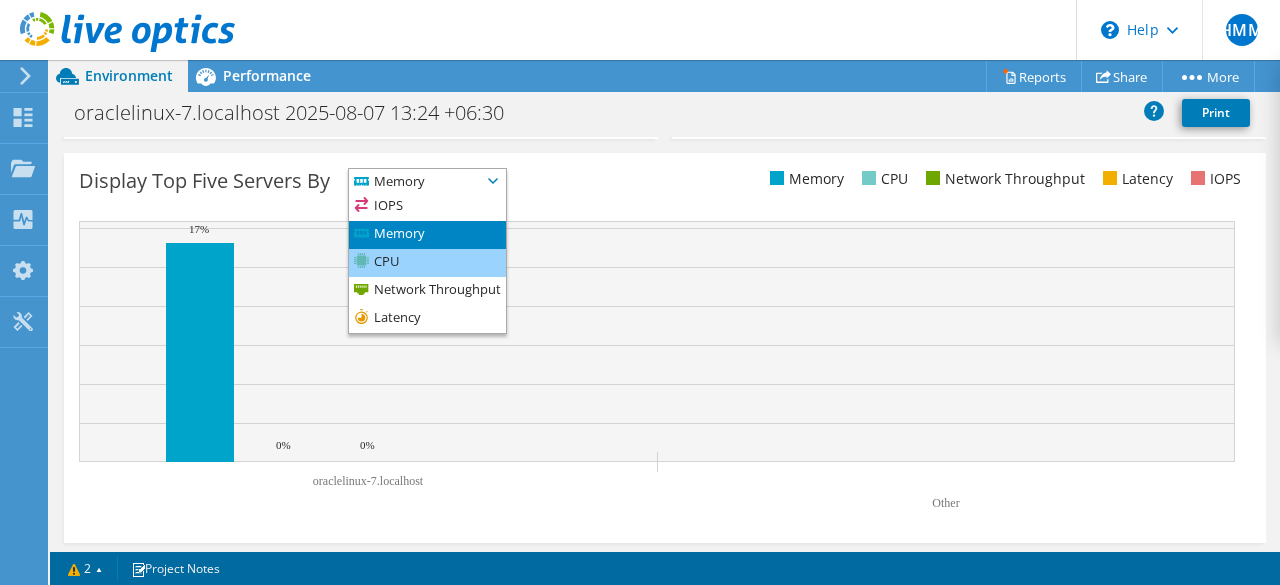 click on "CPU" at bounding box center (427, 263) 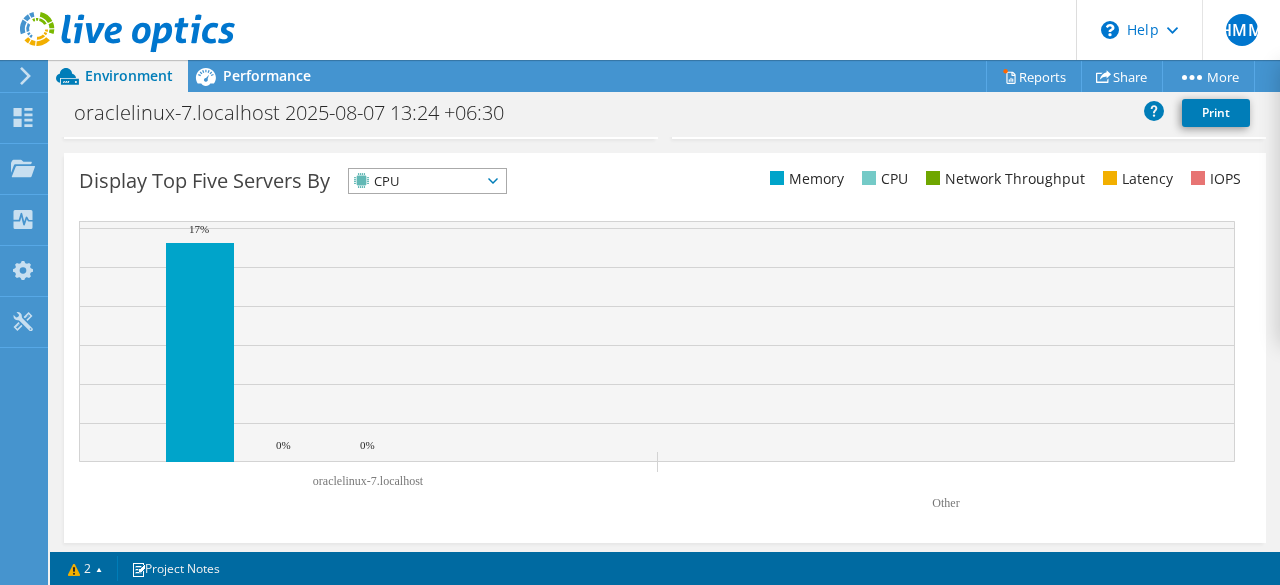 click on "CPU" at bounding box center [427, 181] 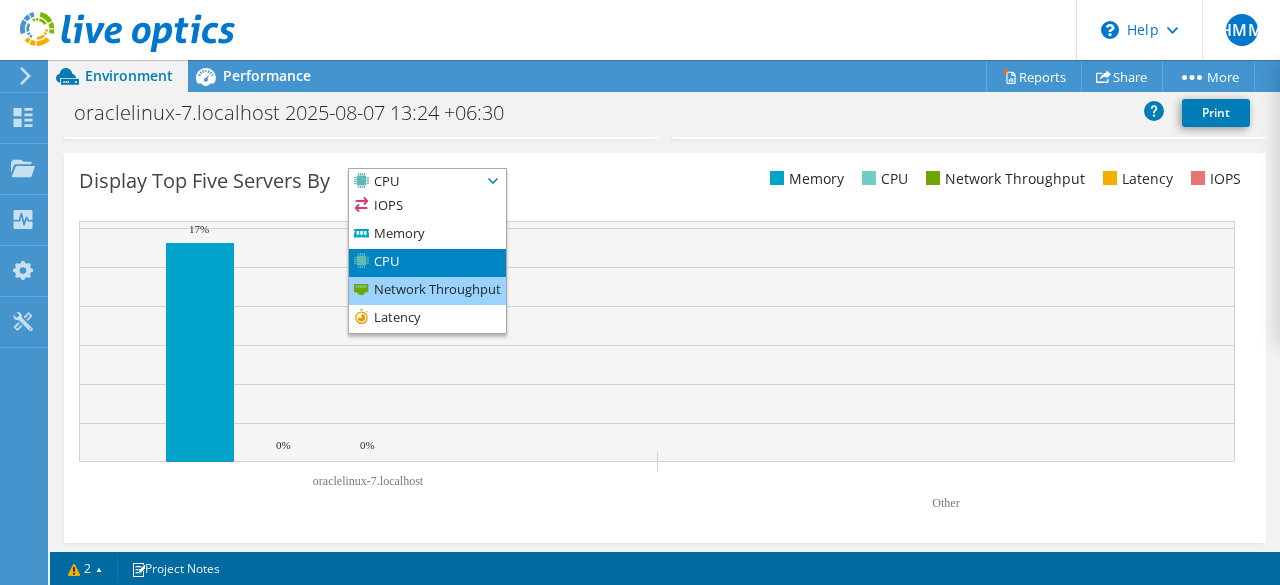 click on "Network Throughput" at bounding box center [427, 291] 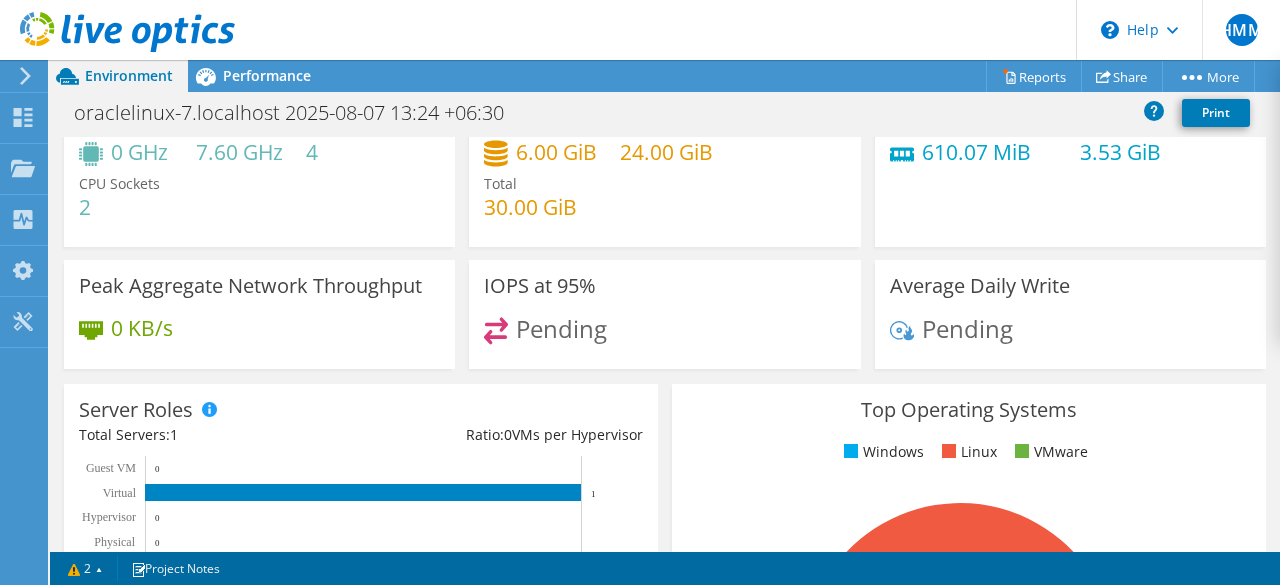 scroll, scrollTop: 0, scrollLeft: 0, axis: both 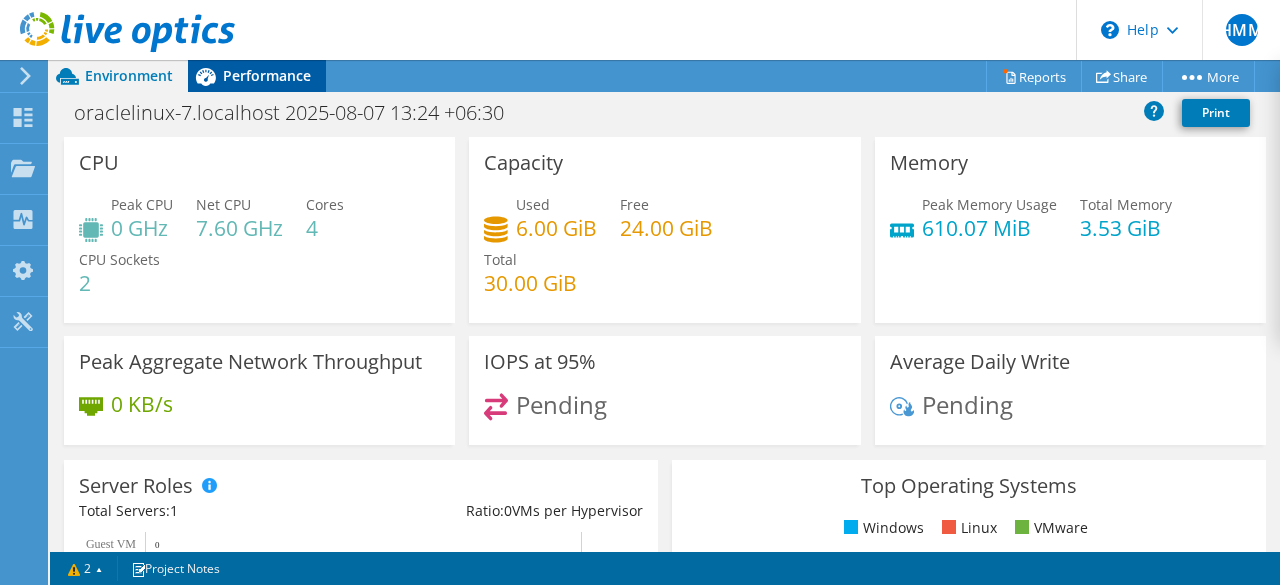 click on "Performance" at bounding box center [267, 75] 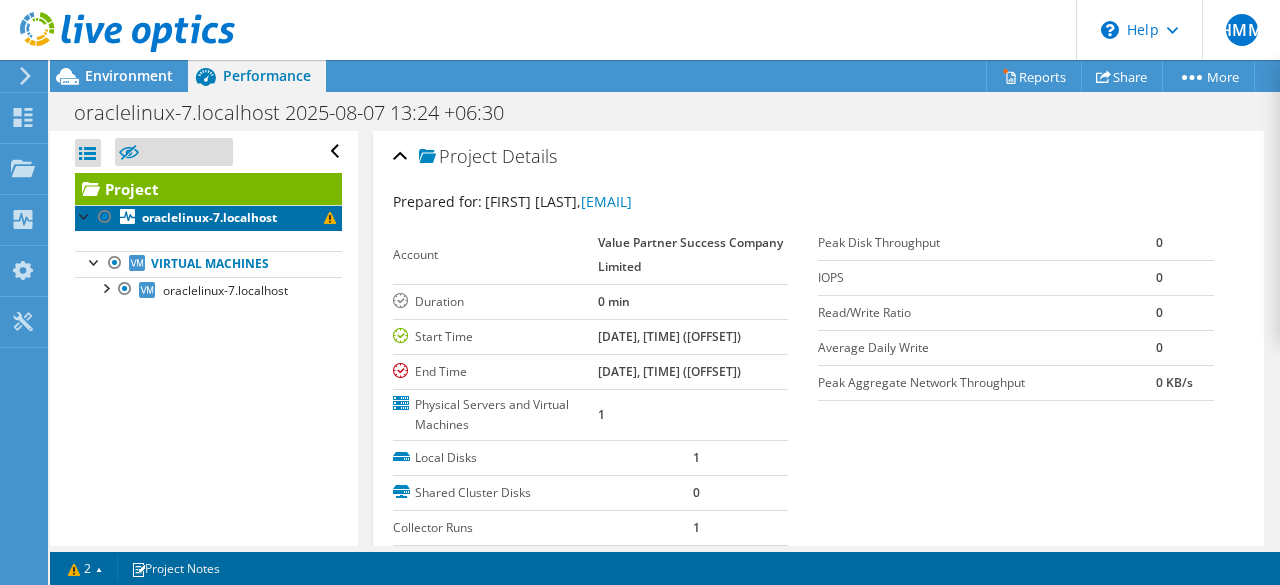 click on "oraclelinux-7.localhost" at bounding box center [209, 217] 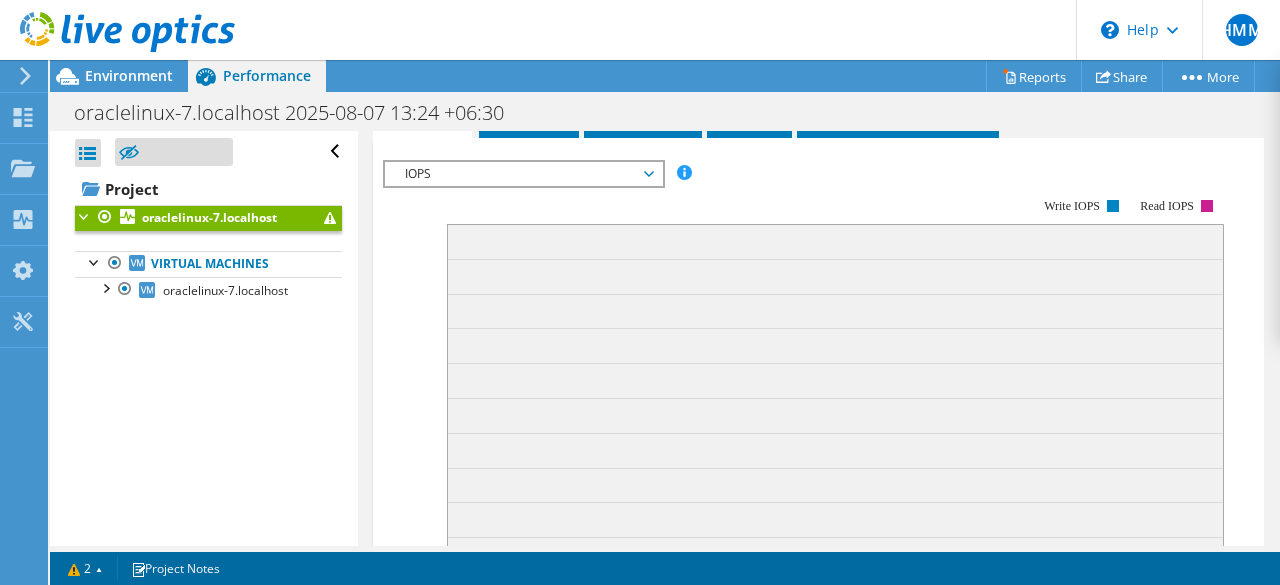scroll, scrollTop: 300, scrollLeft: 0, axis: vertical 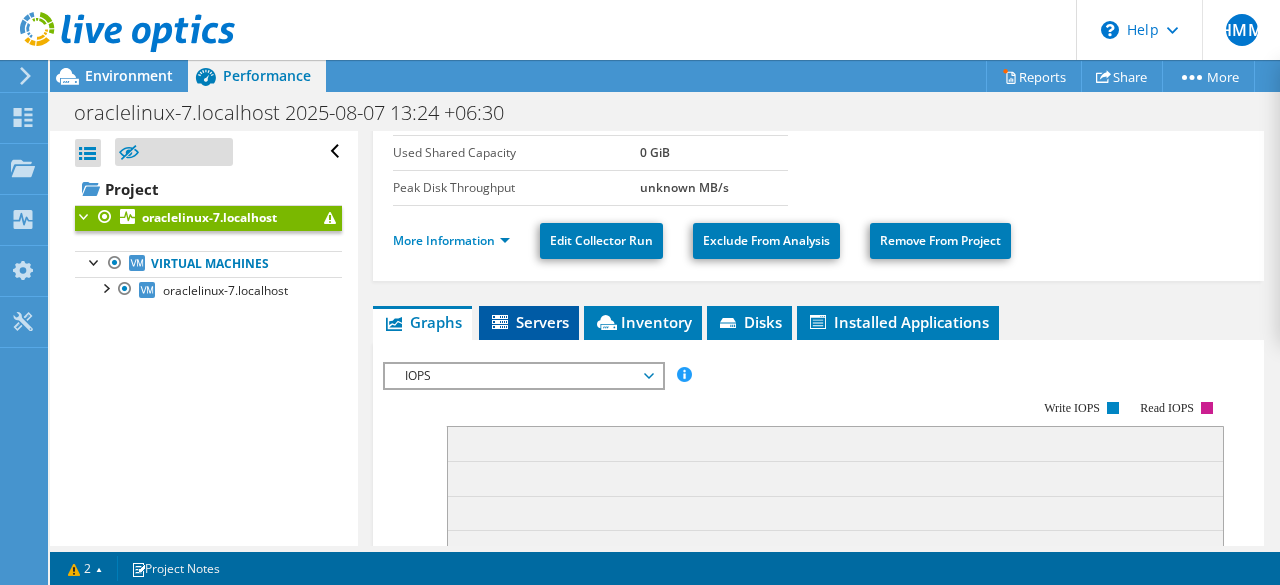 click on "Servers" at bounding box center [529, 322] 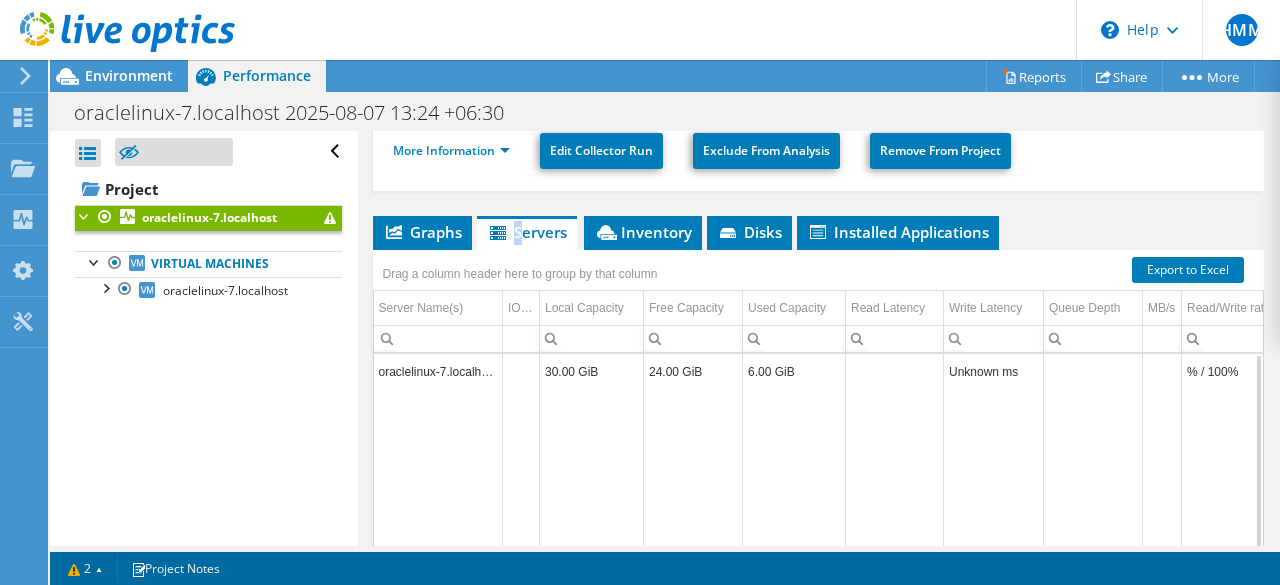 scroll, scrollTop: 462, scrollLeft: 0, axis: vertical 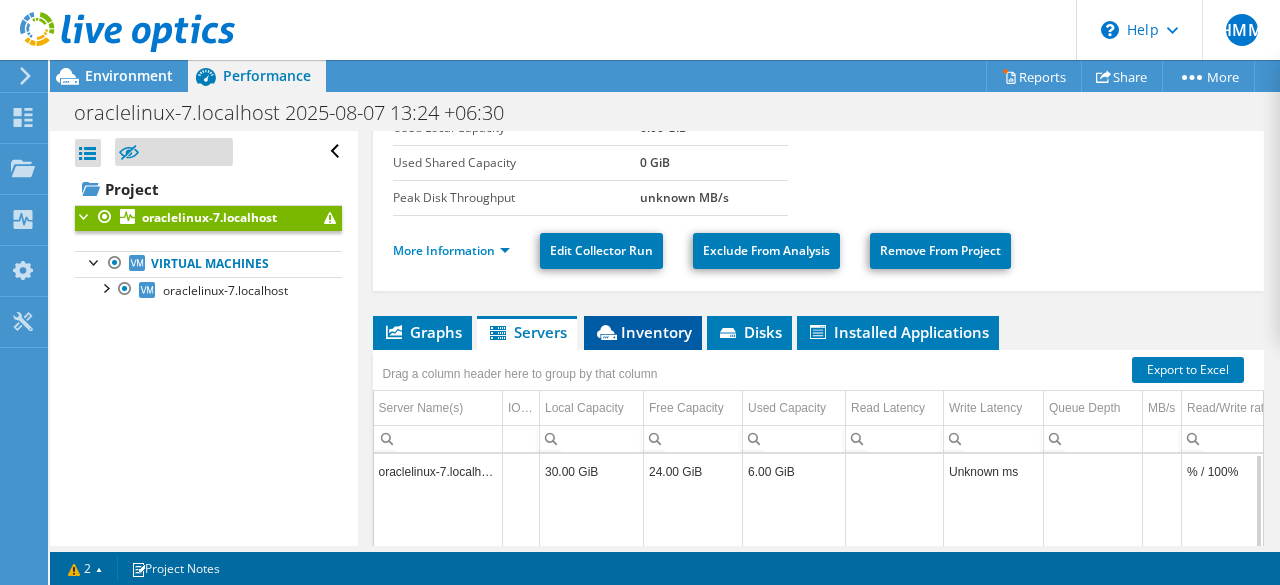 click on "Inventory" at bounding box center (643, 332) 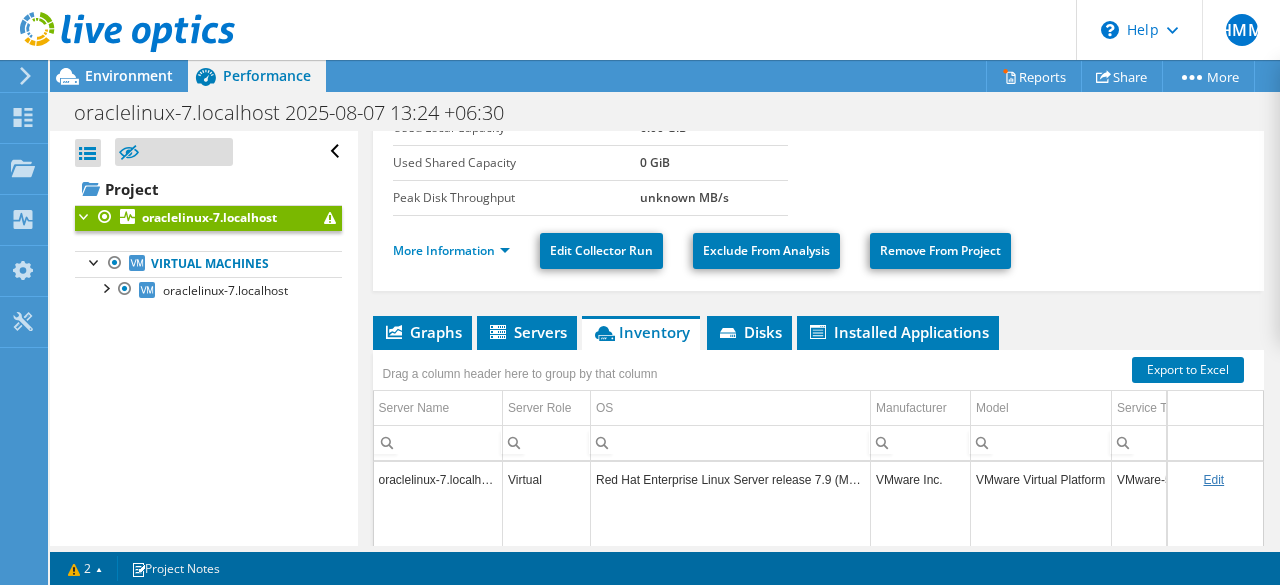 scroll, scrollTop: 390, scrollLeft: 0, axis: vertical 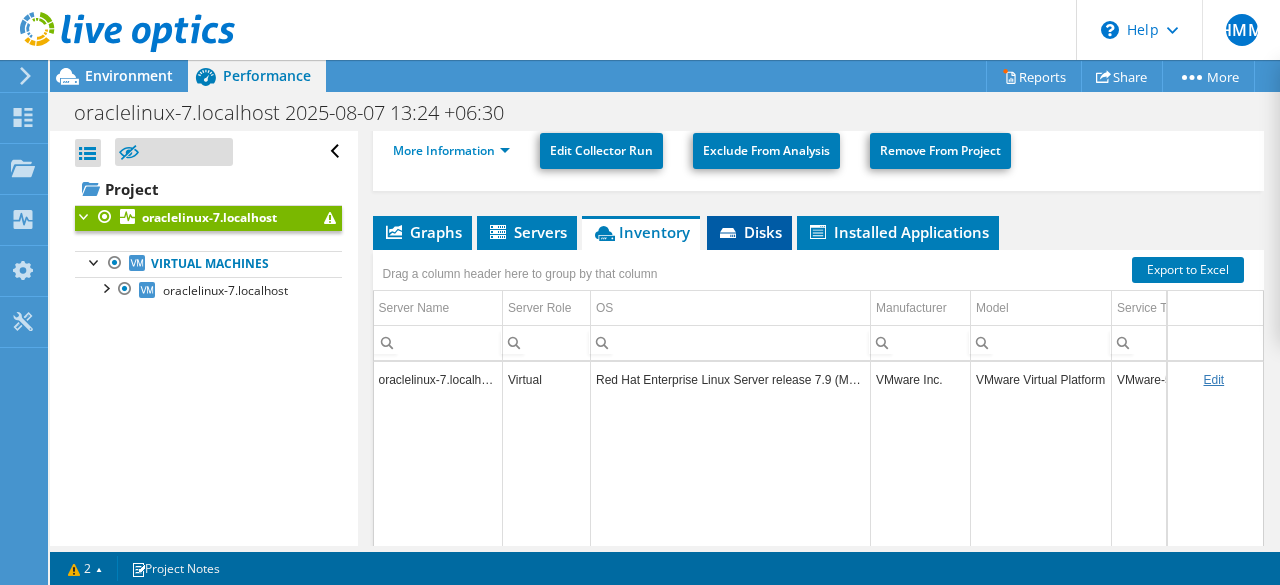 click 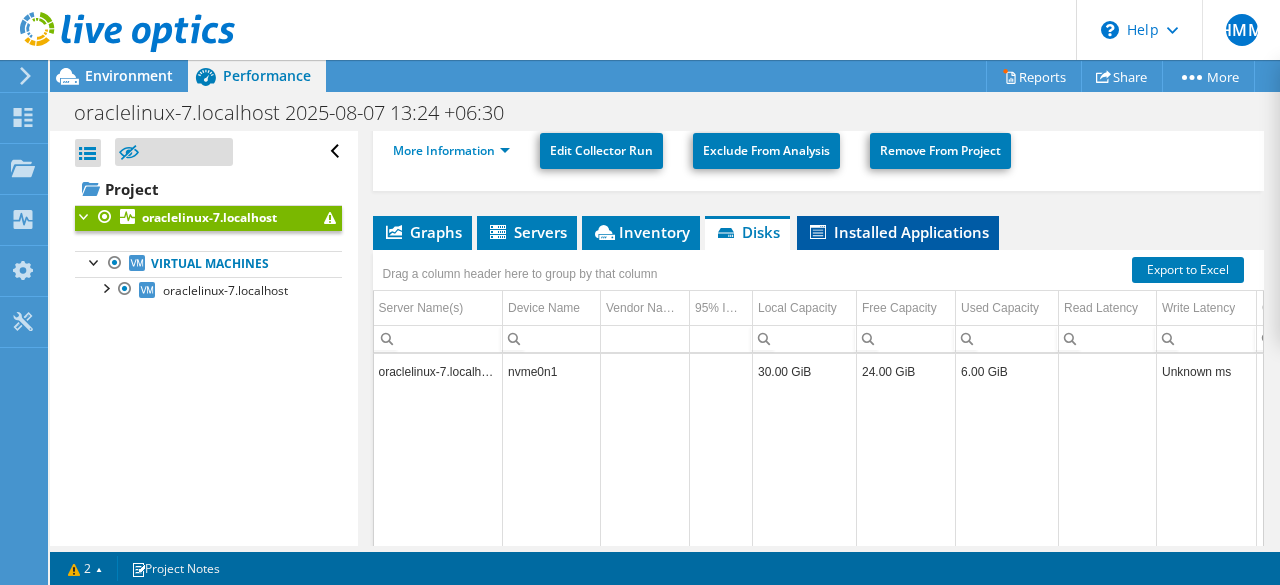 click on "Installed Applications" at bounding box center [898, 232] 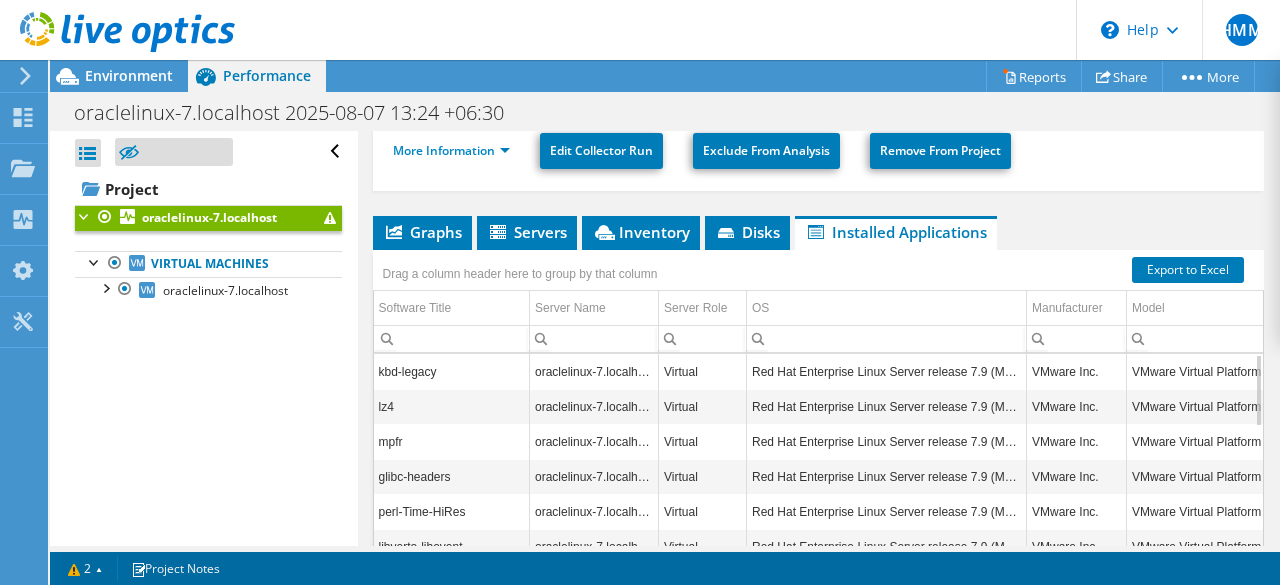 scroll, scrollTop: 461, scrollLeft: 0, axis: vertical 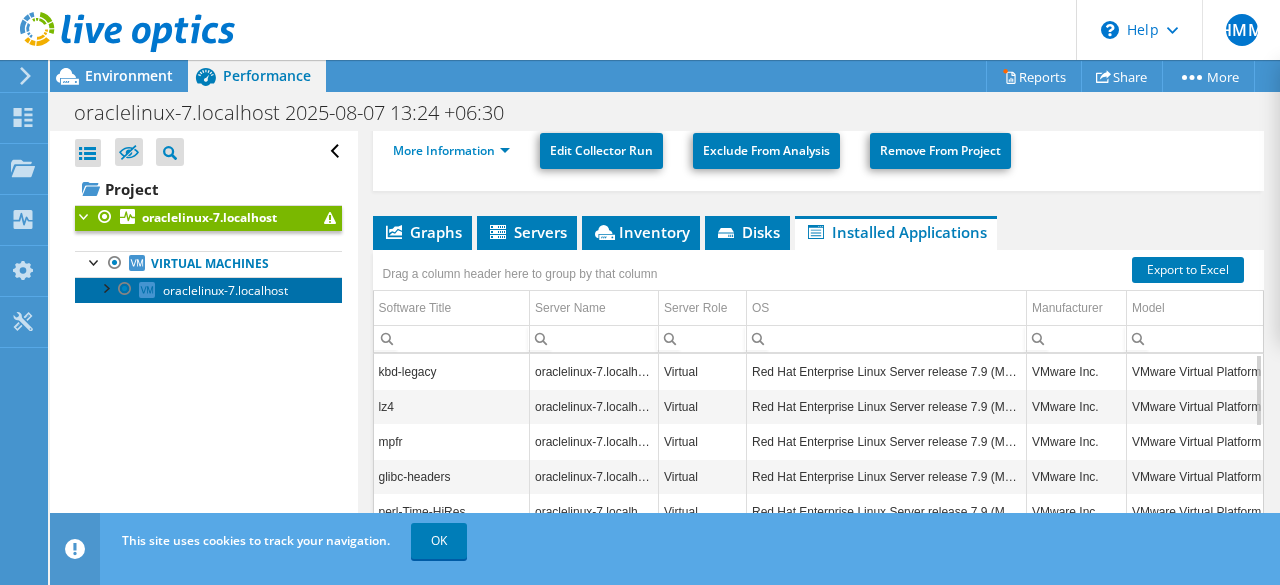 click on "oraclelinux-7.localhost" at bounding box center [225, 290] 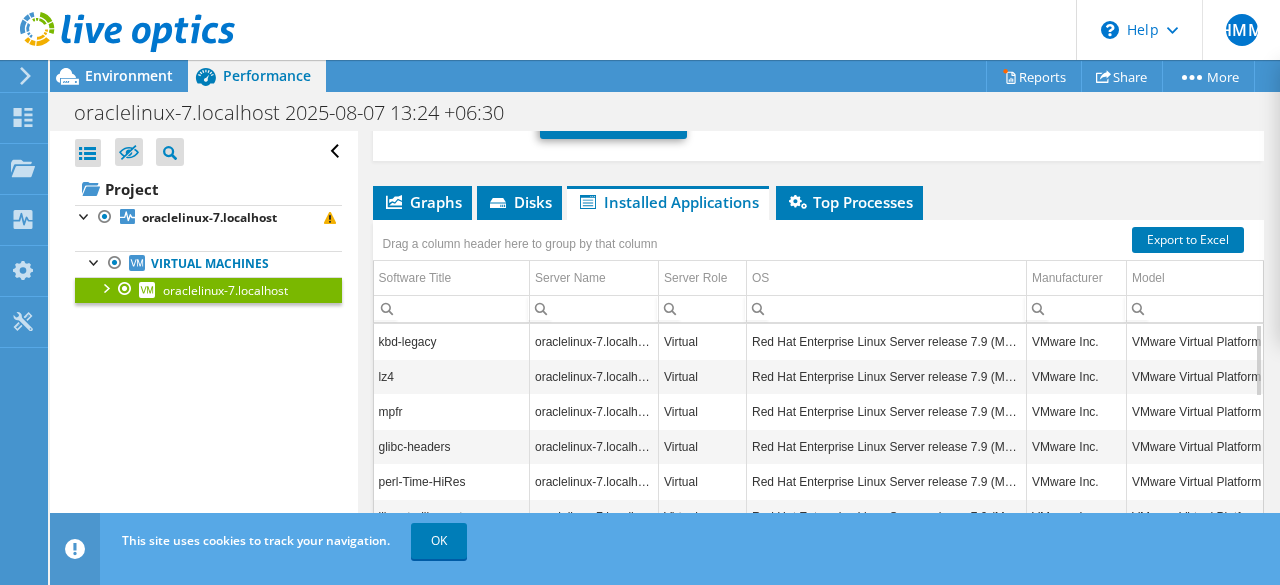 click at bounding box center (105, 287) 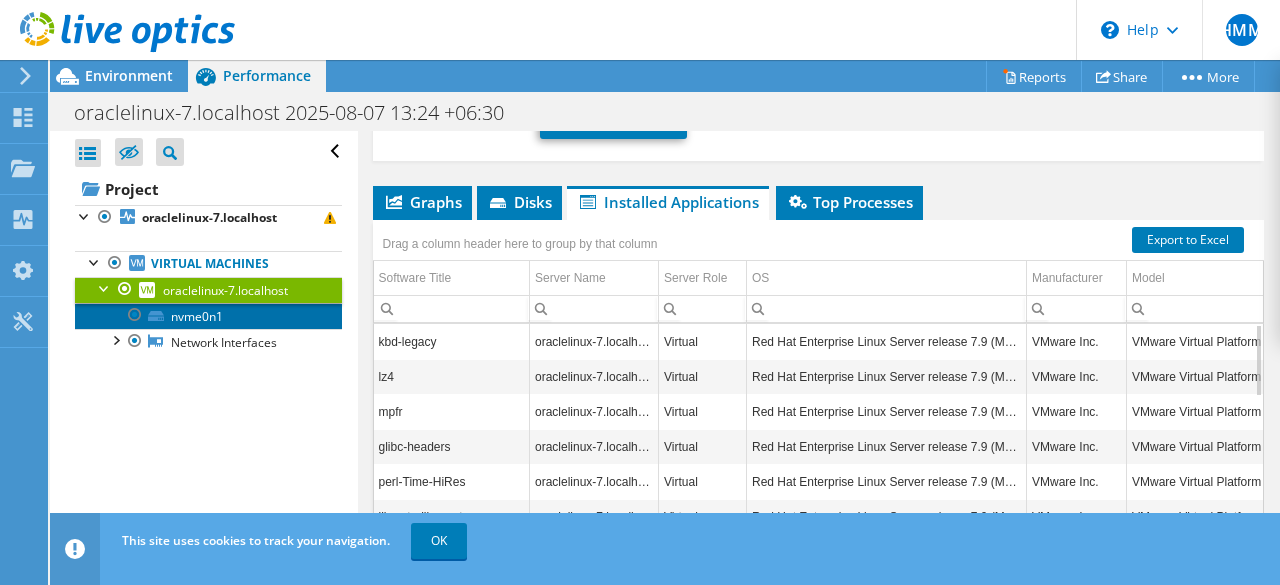 click on "nvme0n1" at bounding box center [208, 316] 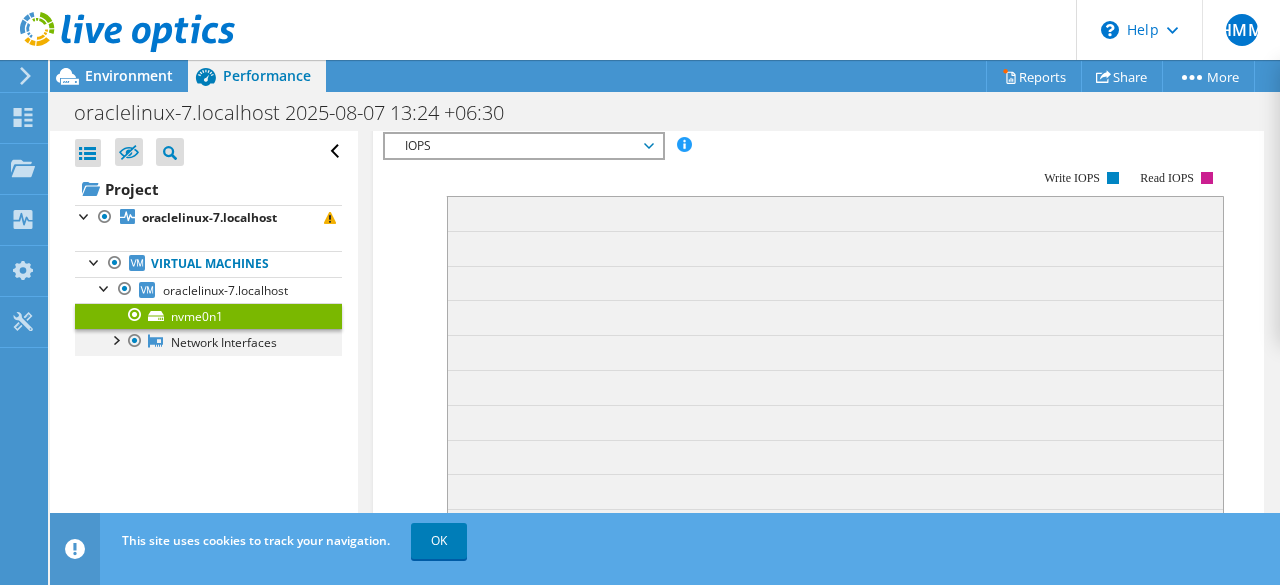 click at bounding box center [115, 339] 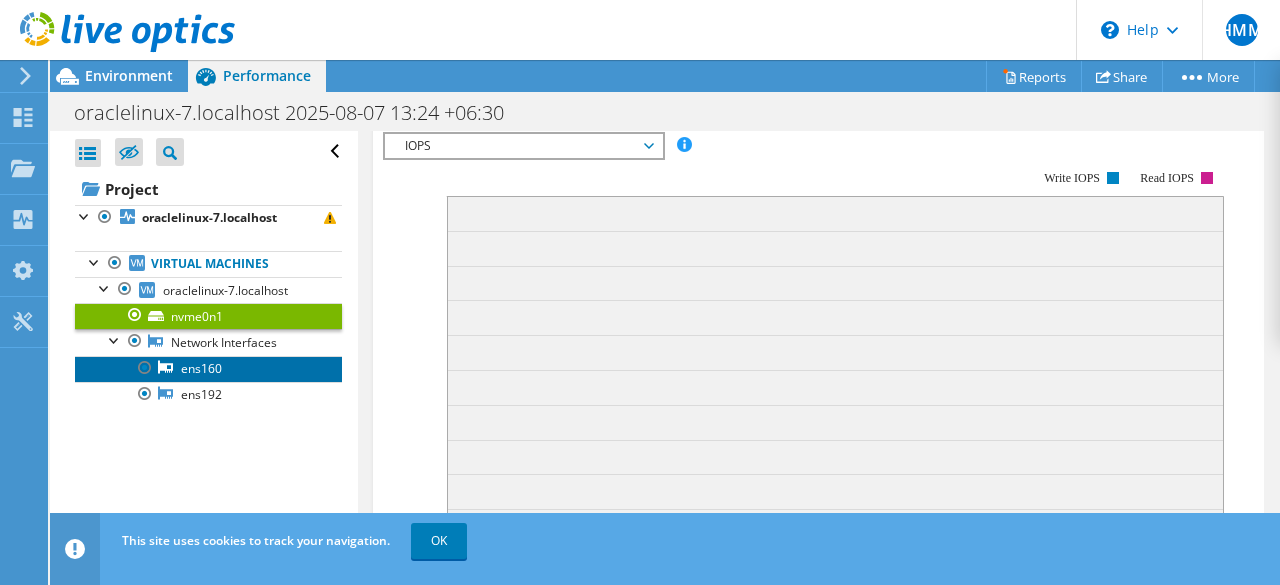 click on "ens160" at bounding box center (208, 369) 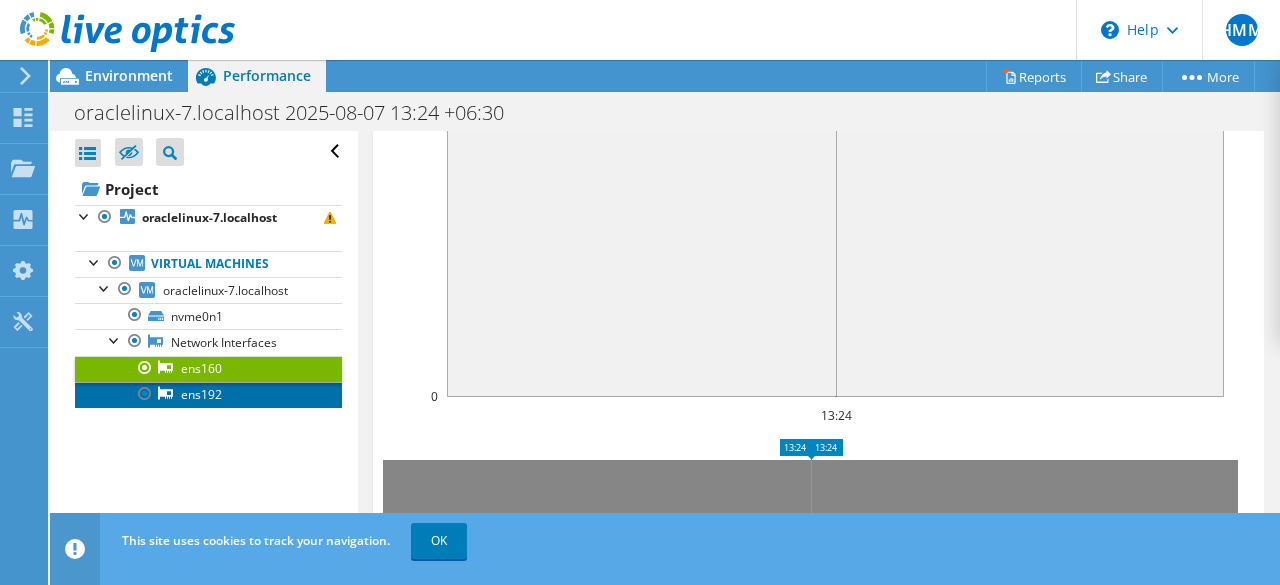 click on "ens192" at bounding box center [208, 395] 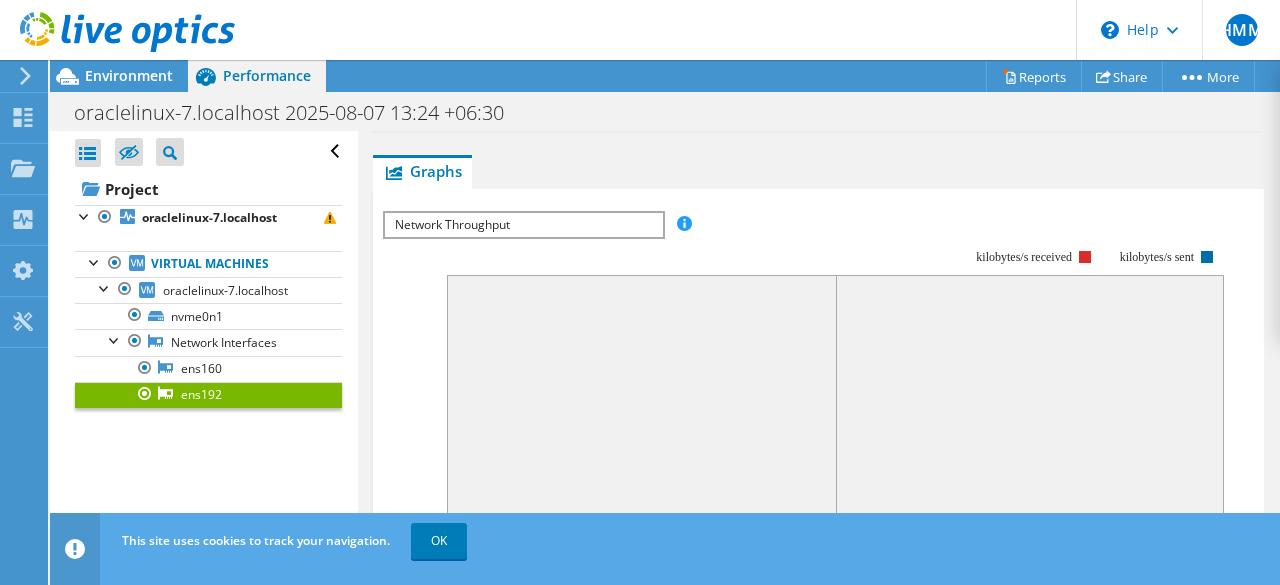 scroll, scrollTop: 190, scrollLeft: 0, axis: vertical 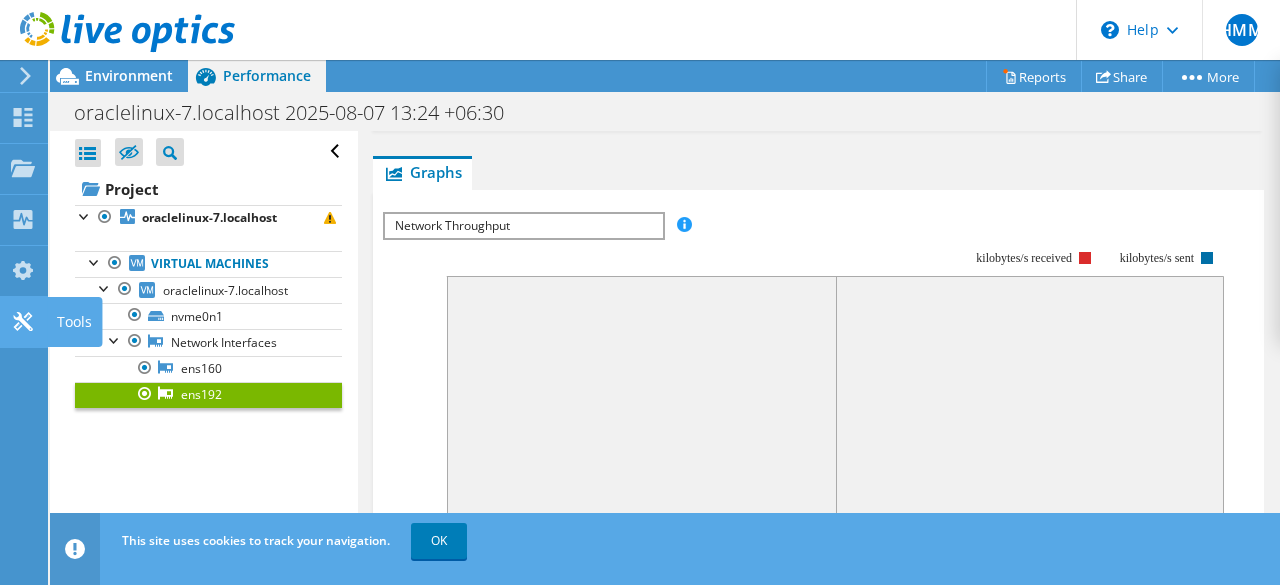 click 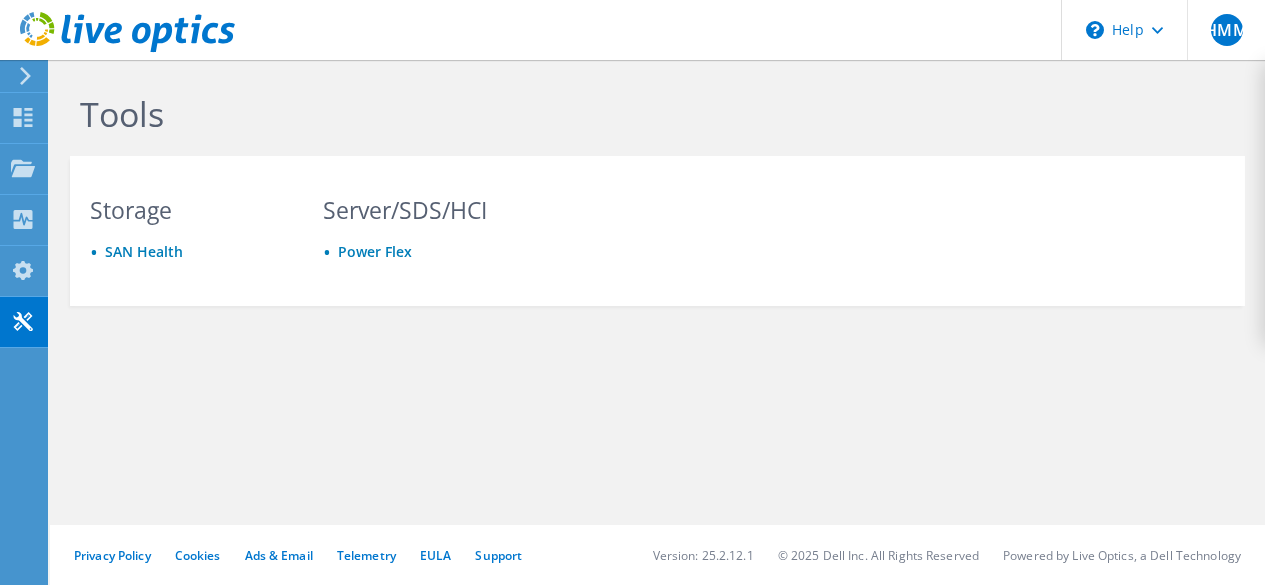 scroll, scrollTop: 0, scrollLeft: 0, axis: both 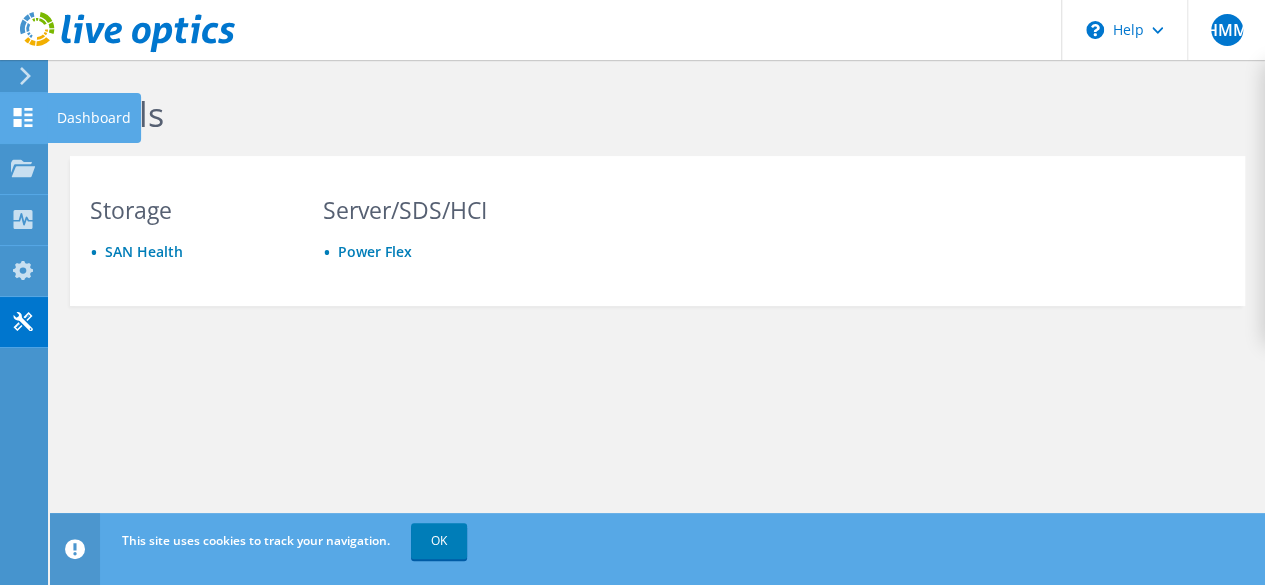 click 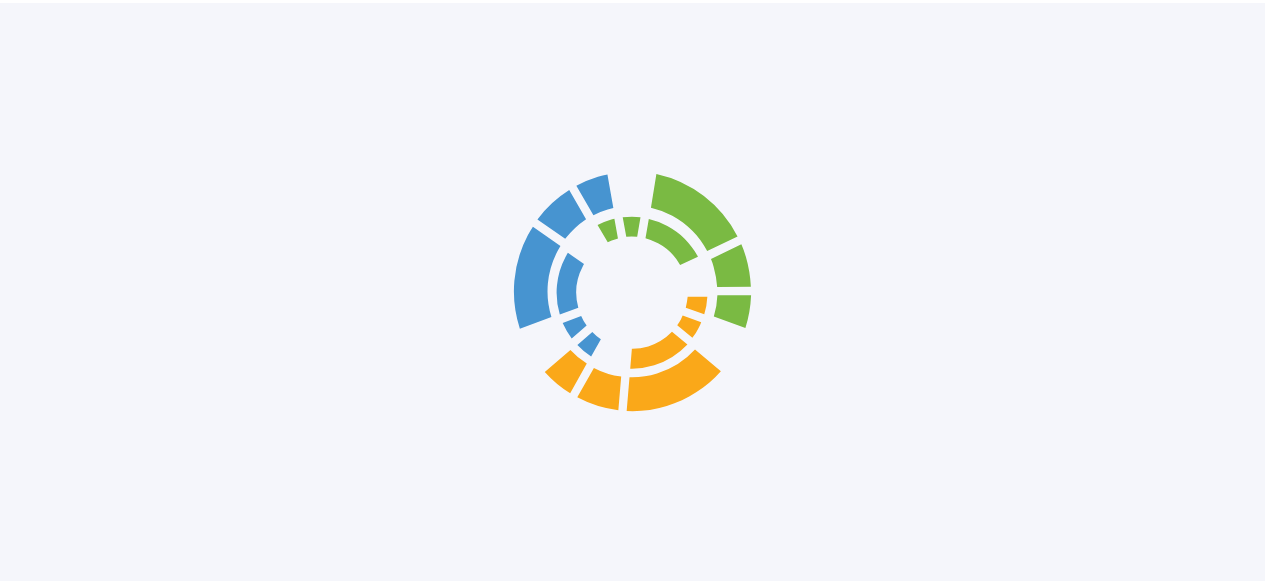 scroll, scrollTop: 0, scrollLeft: 0, axis: both 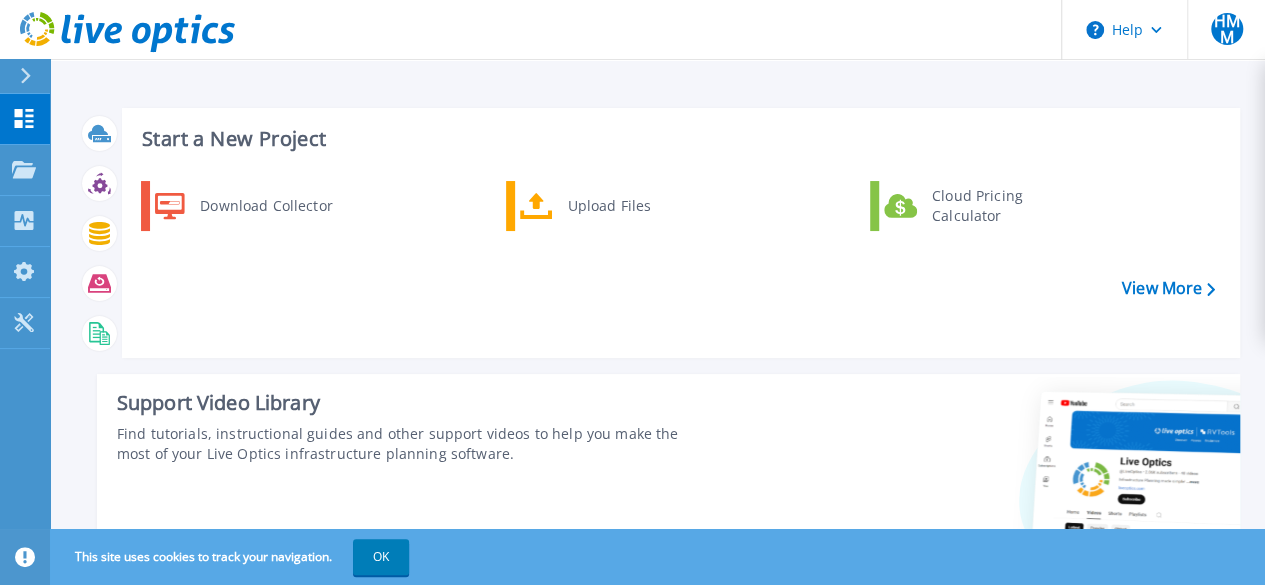 click 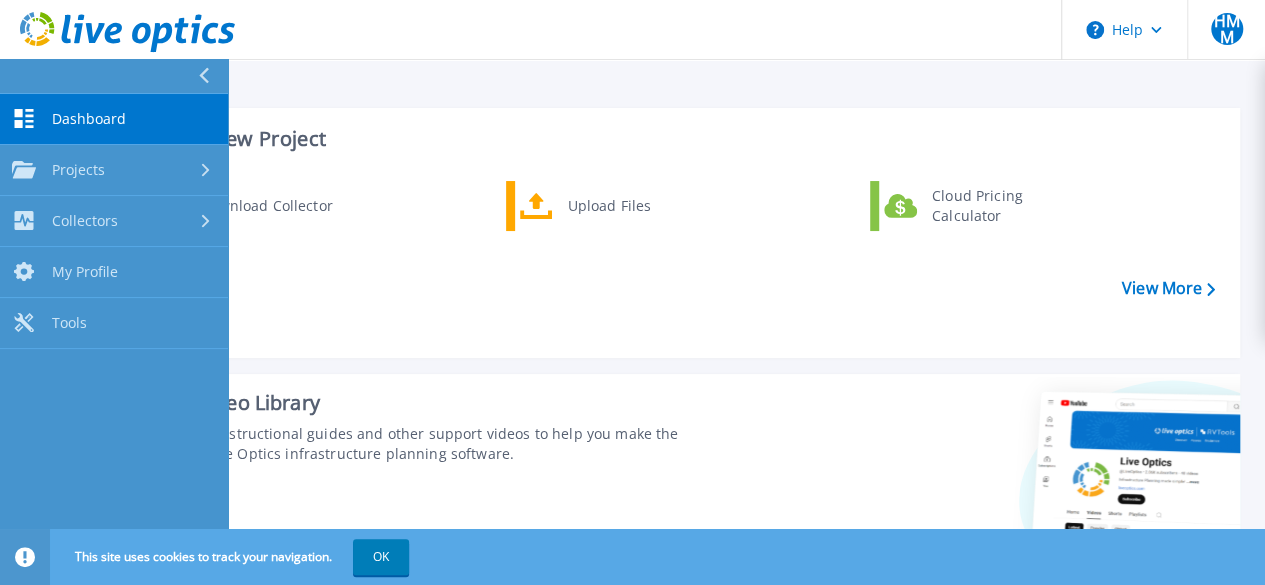 click at bounding box center (114, 76) 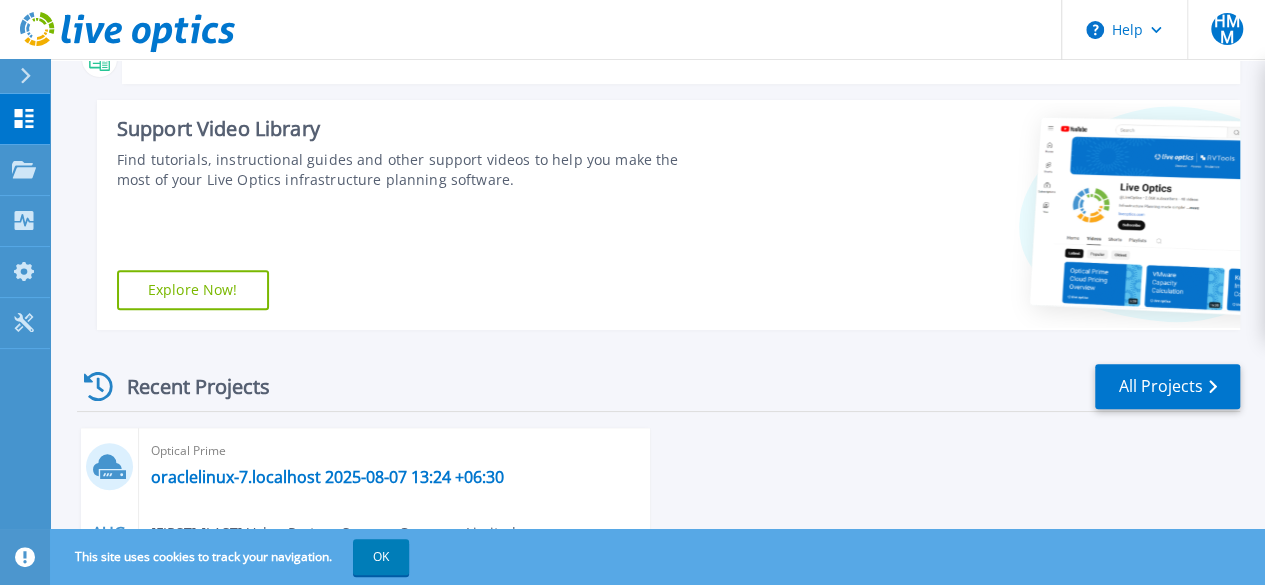 scroll, scrollTop: 492, scrollLeft: 0, axis: vertical 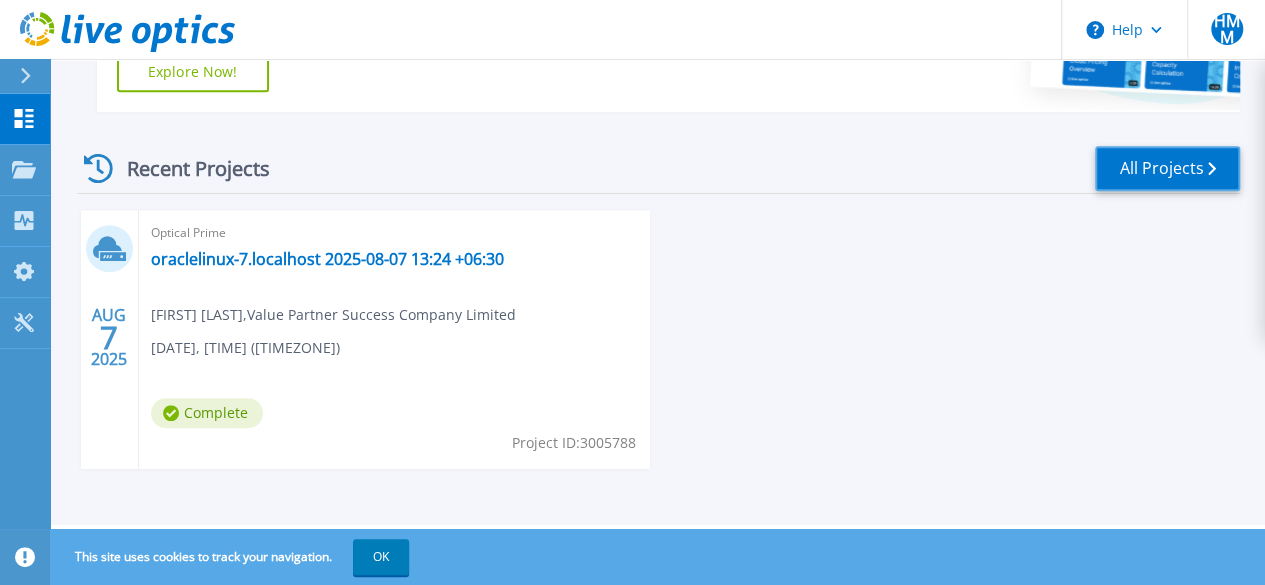 click on "All Projects" at bounding box center (1167, 168) 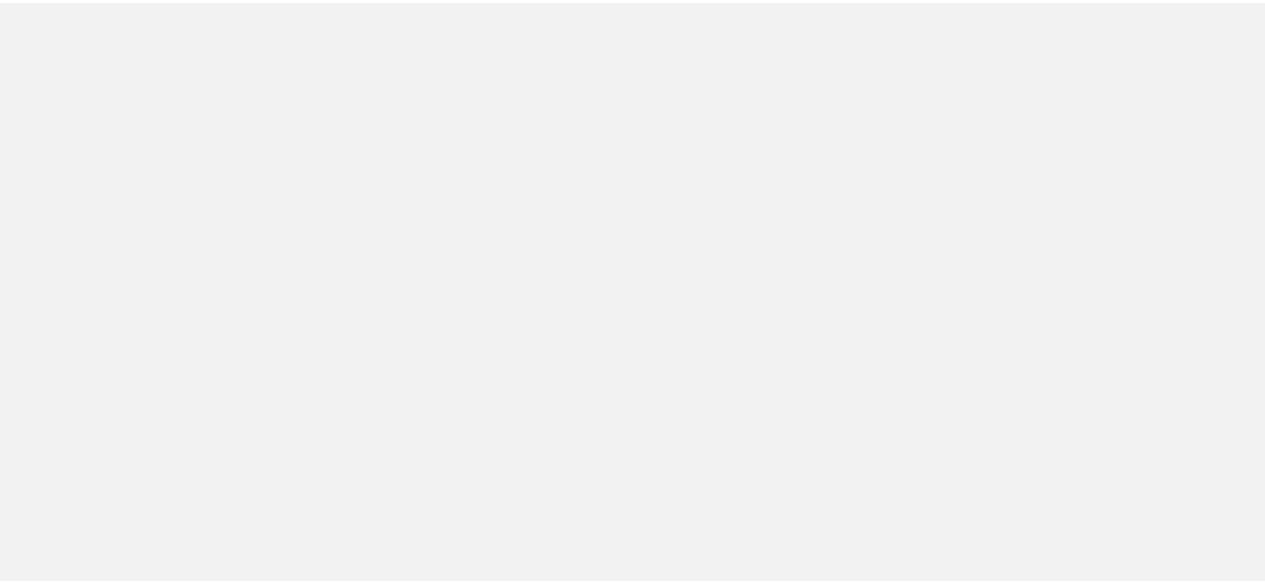 scroll, scrollTop: 0, scrollLeft: 0, axis: both 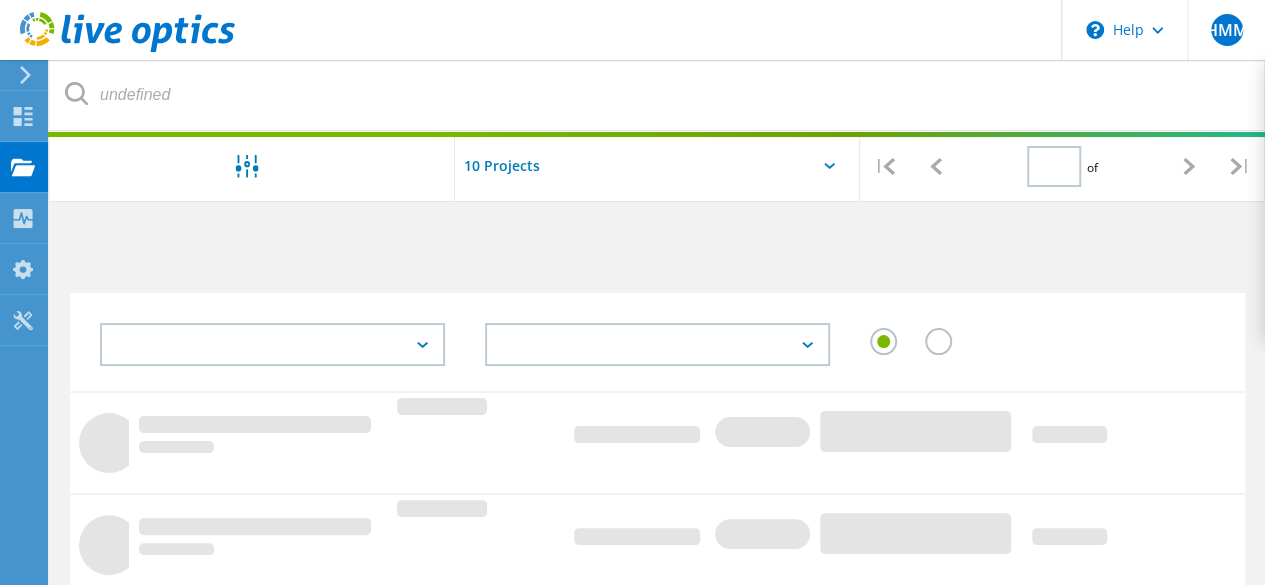 type on "1" 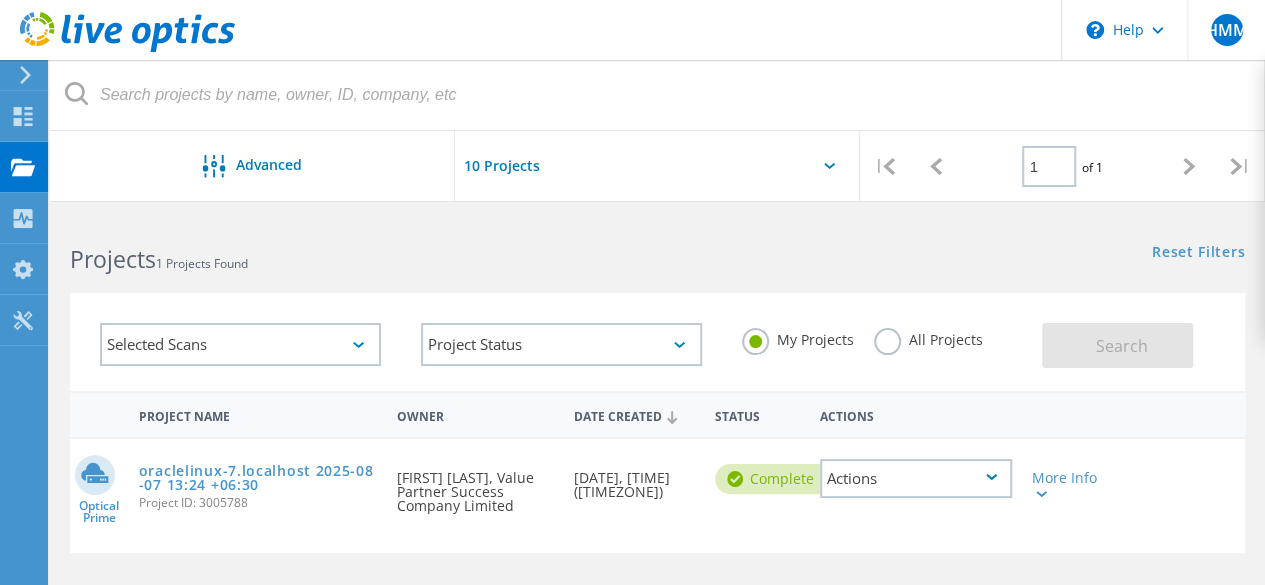scroll, scrollTop: 200, scrollLeft: 0, axis: vertical 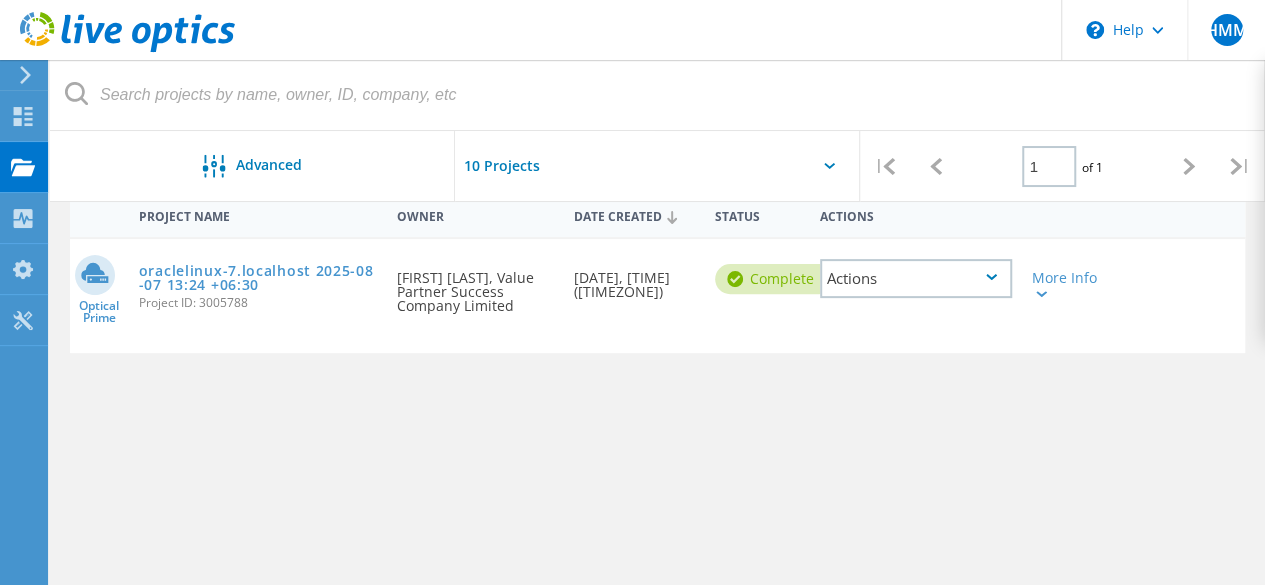 click on "Actions" 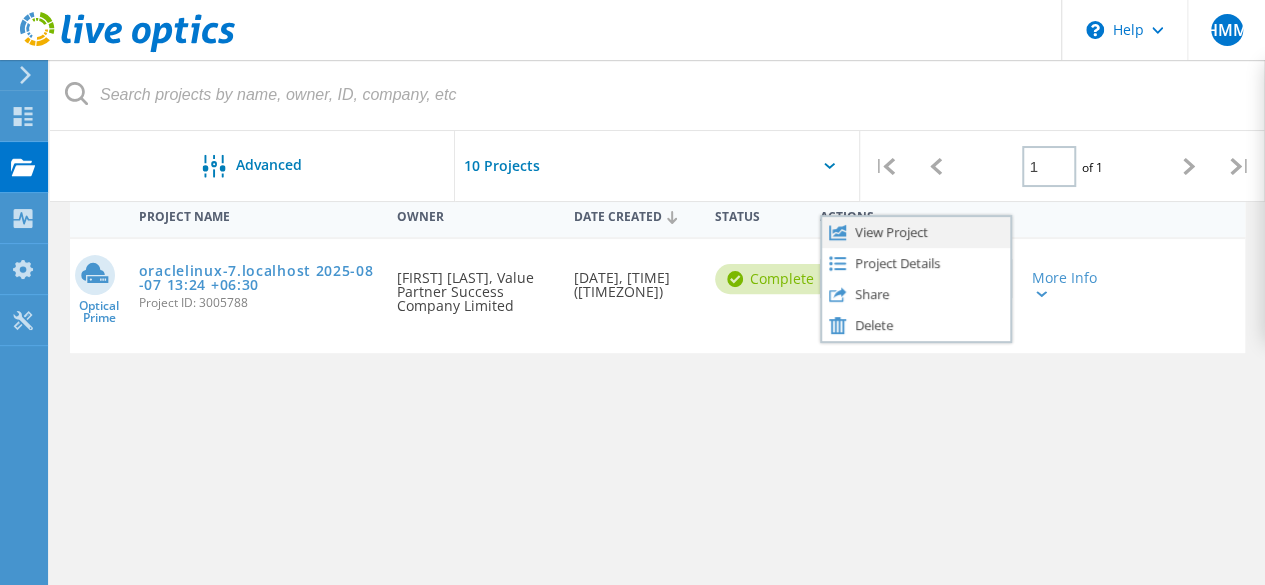 click on "View Project" 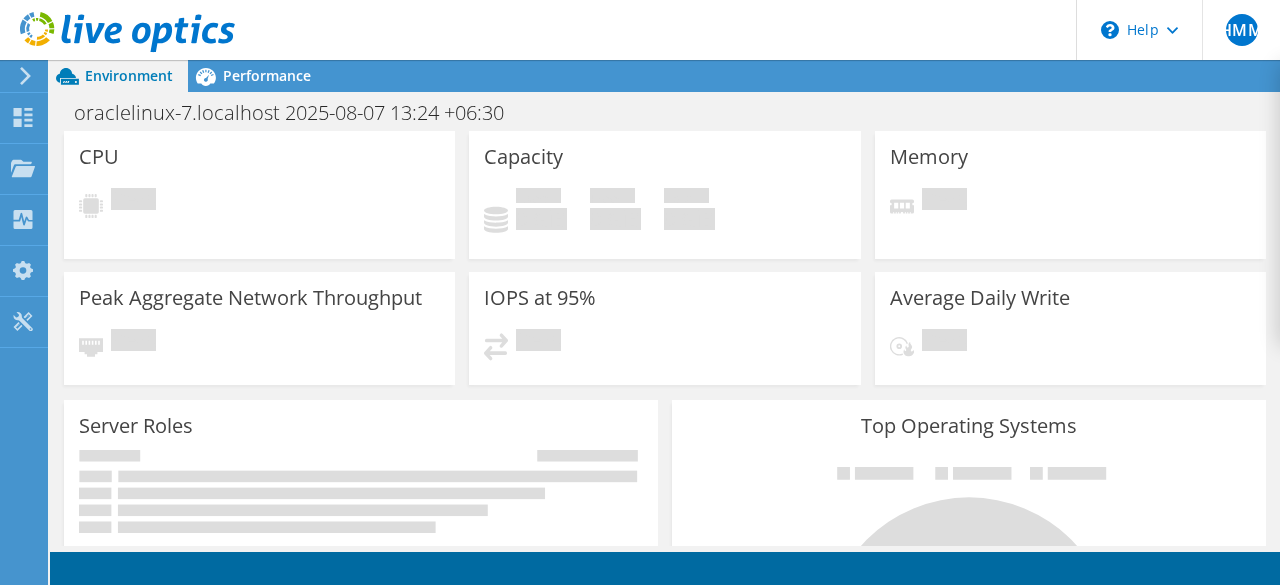scroll, scrollTop: 0, scrollLeft: 0, axis: both 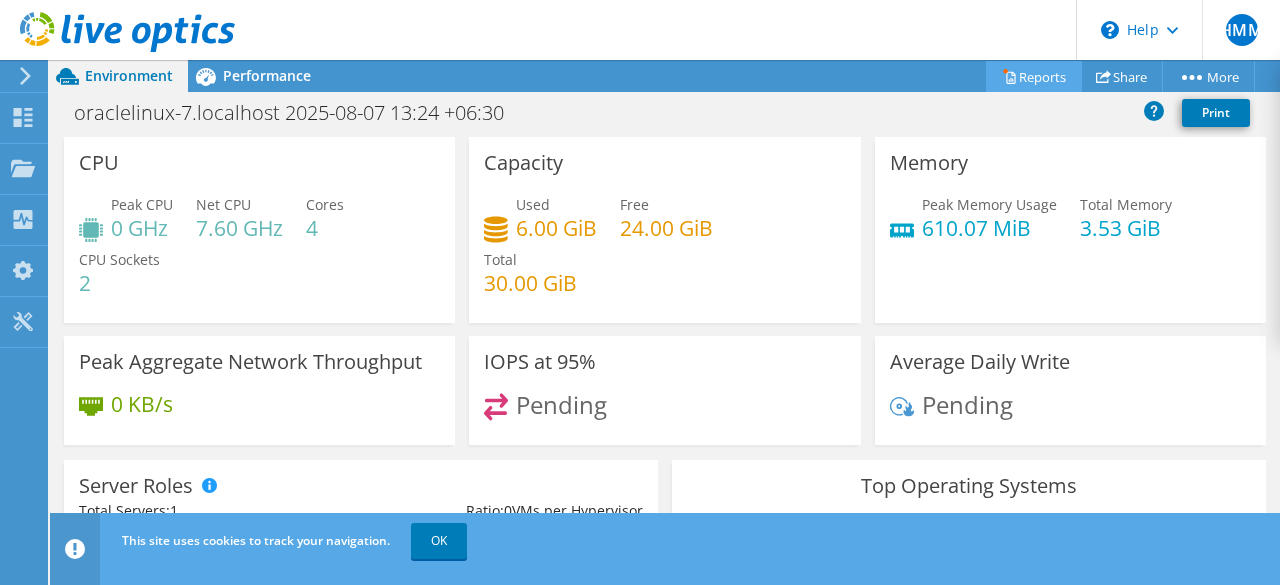 click on "Reports" at bounding box center (1034, 76) 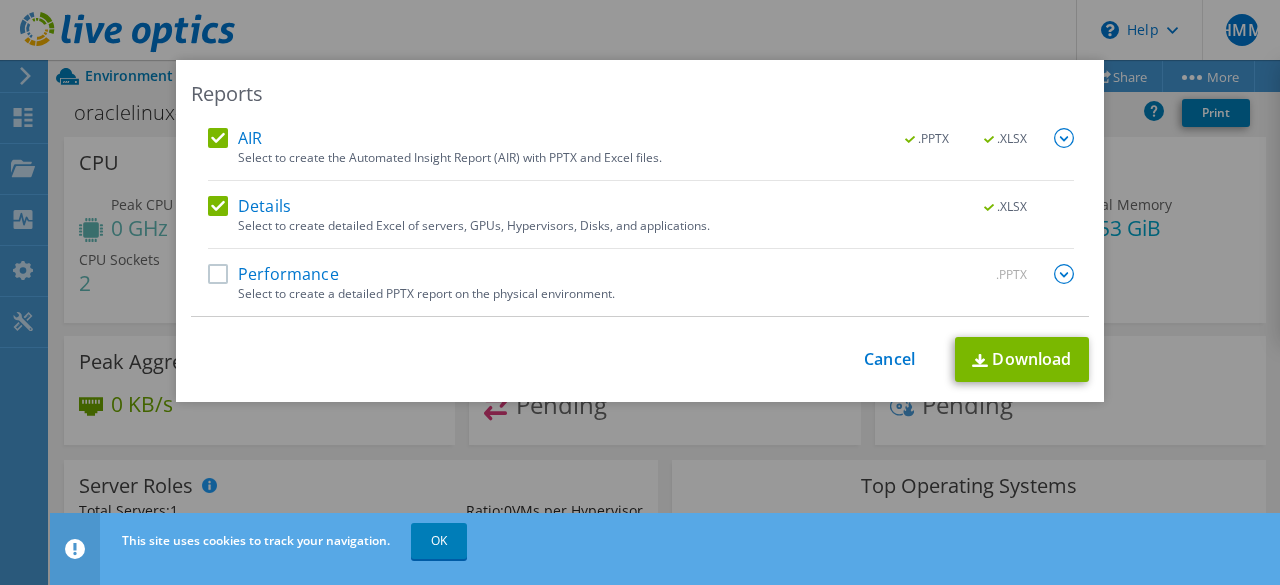 click on "Performance" at bounding box center (273, 274) 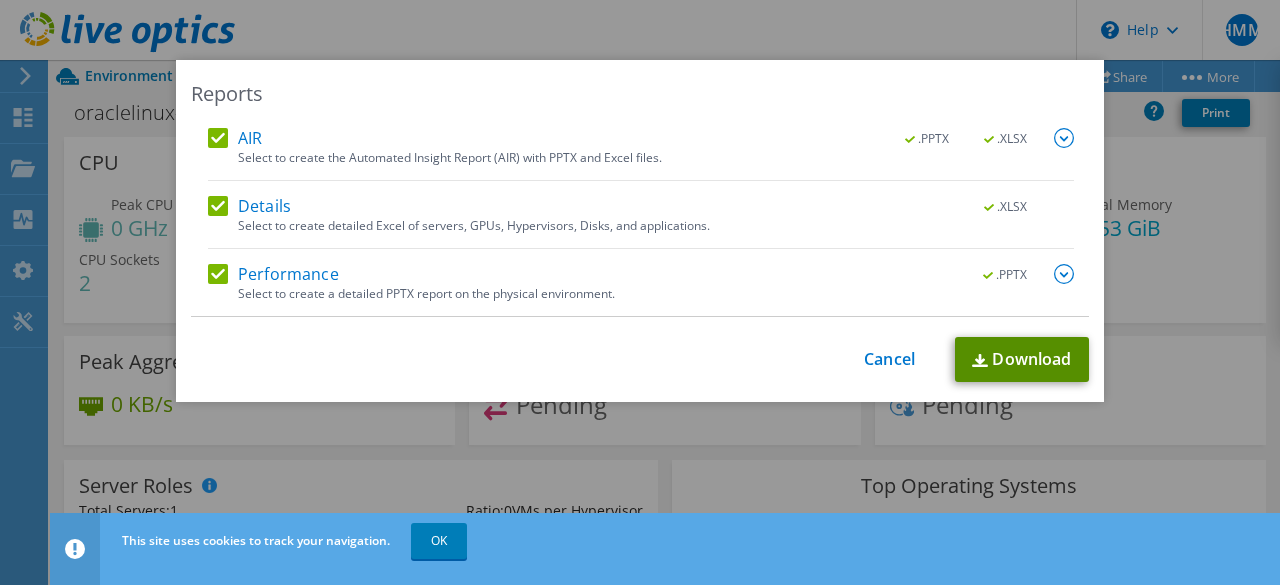 click on "Download" at bounding box center [1022, 359] 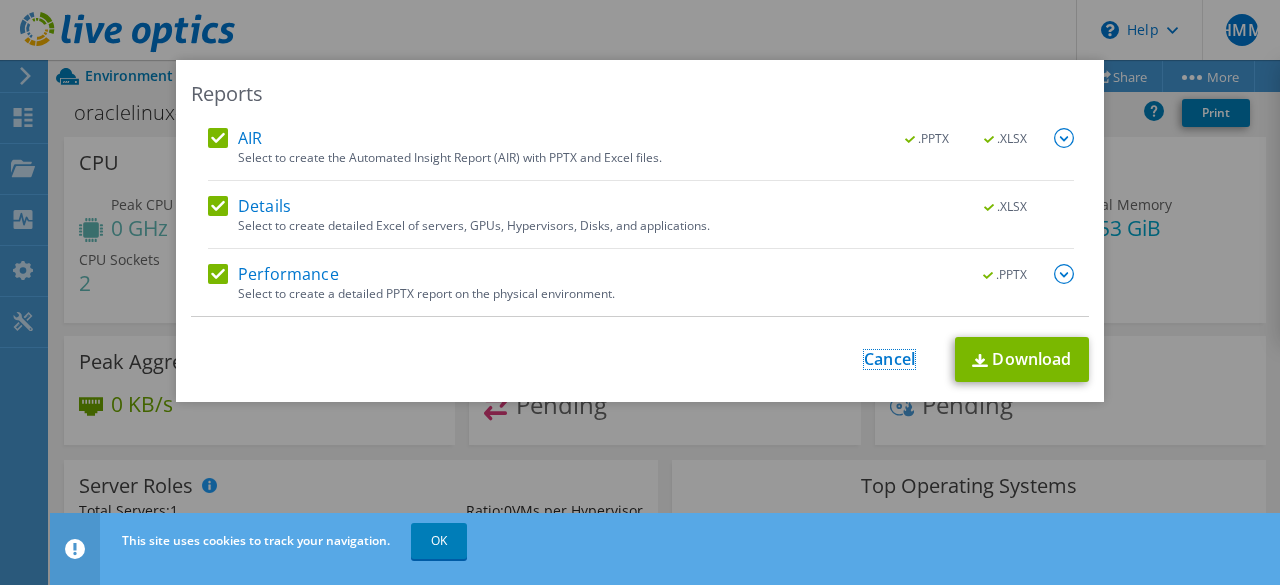 click on "Cancel" at bounding box center (889, 359) 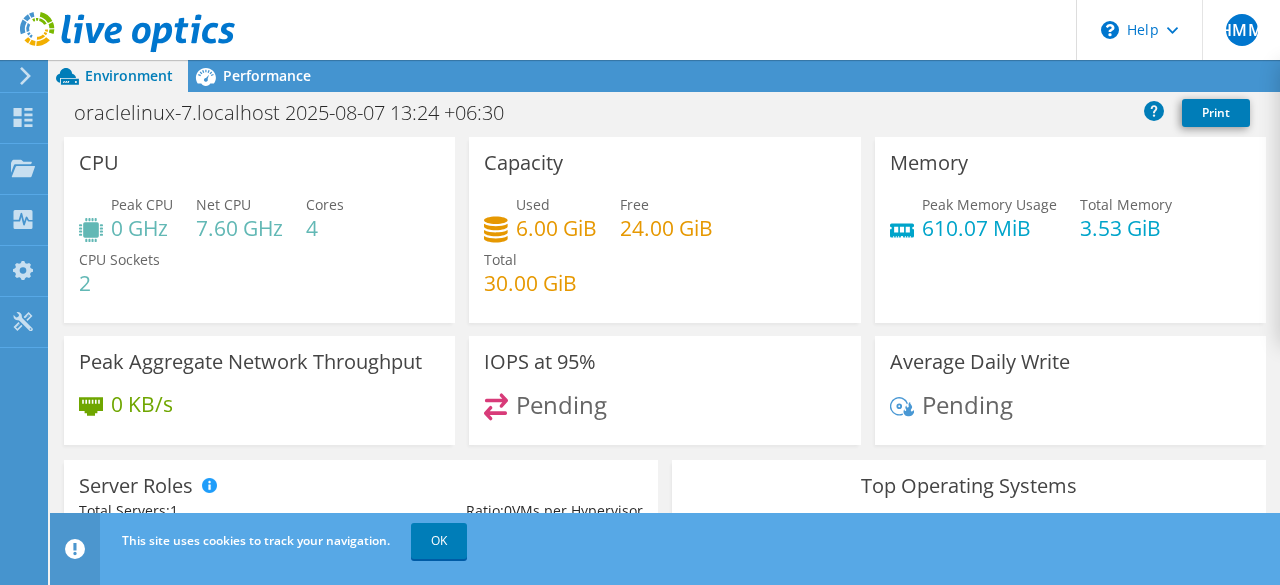 scroll, scrollTop: 0, scrollLeft: 0, axis: both 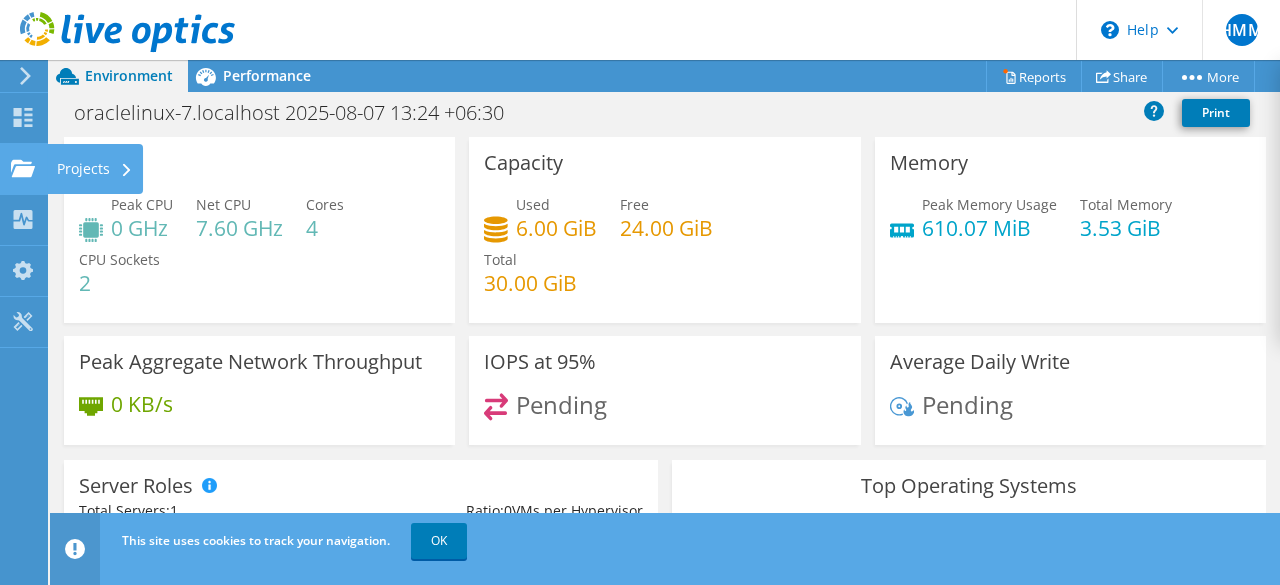 click 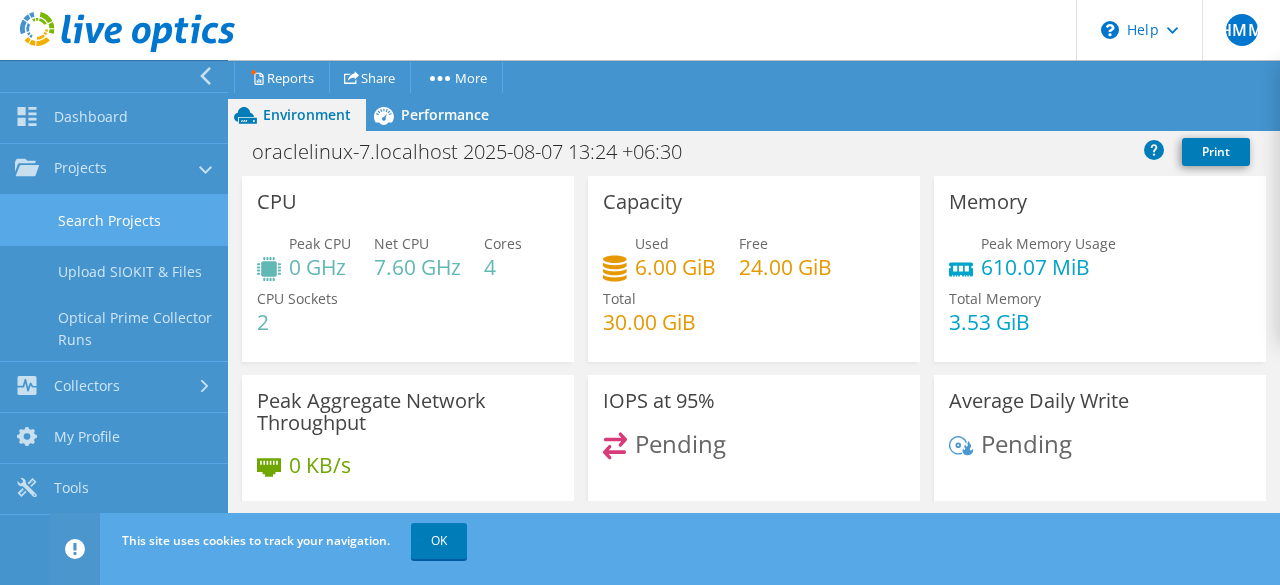 click on "Search Projects" at bounding box center (114, 220) 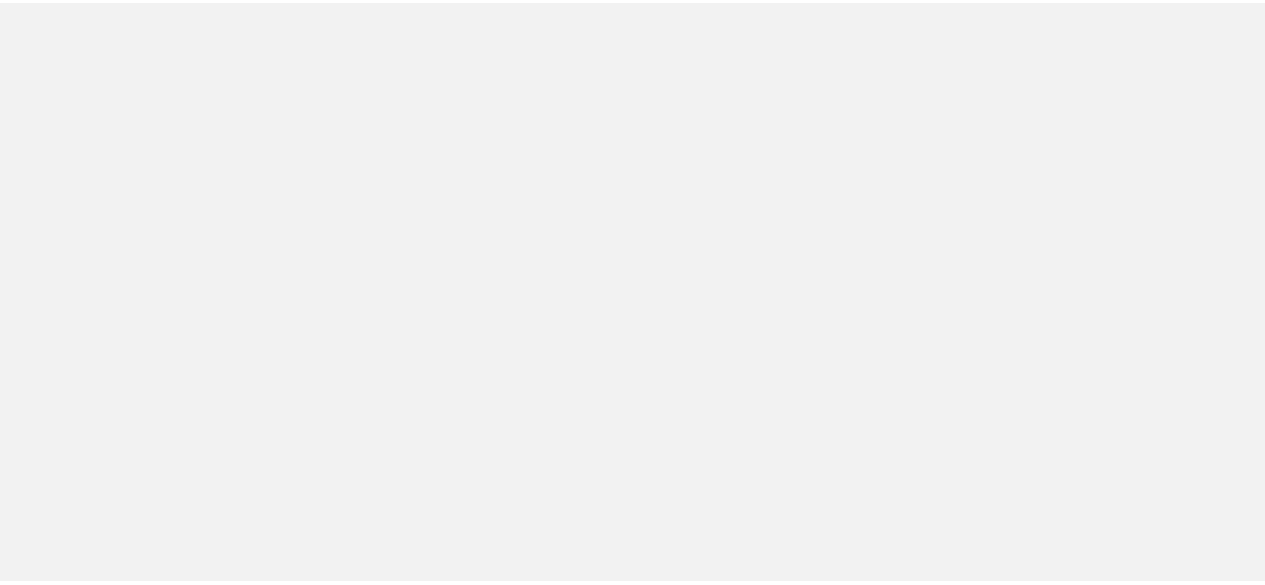 scroll, scrollTop: 0, scrollLeft: 0, axis: both 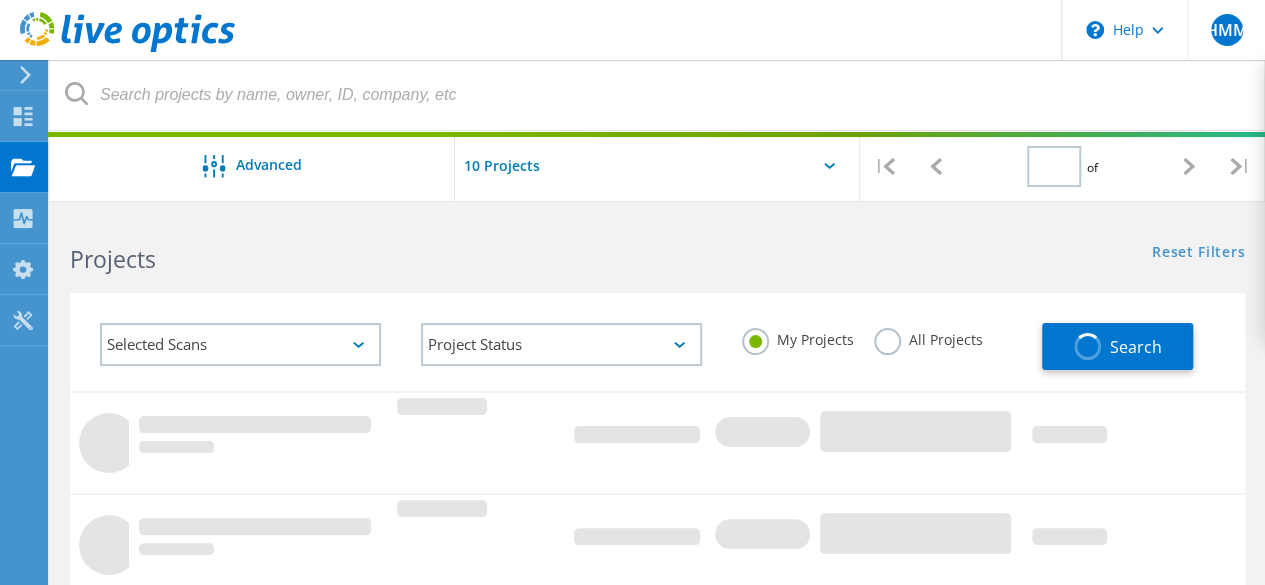 type on "1" 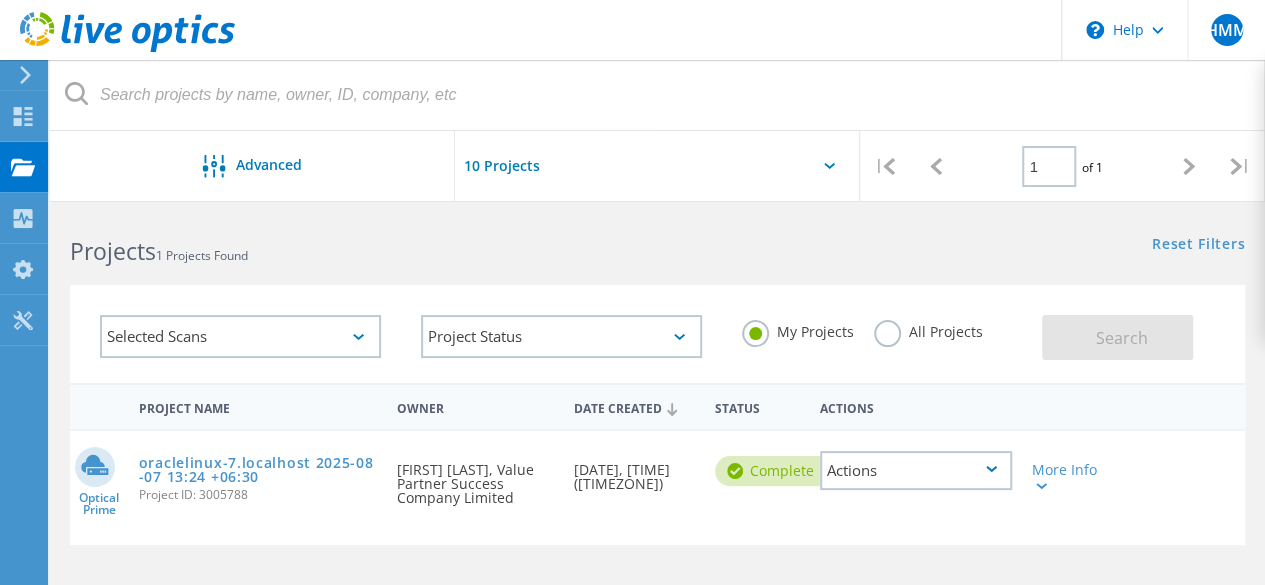 scroll, scrollTop: 0, scrollLeft: 0, axis: both 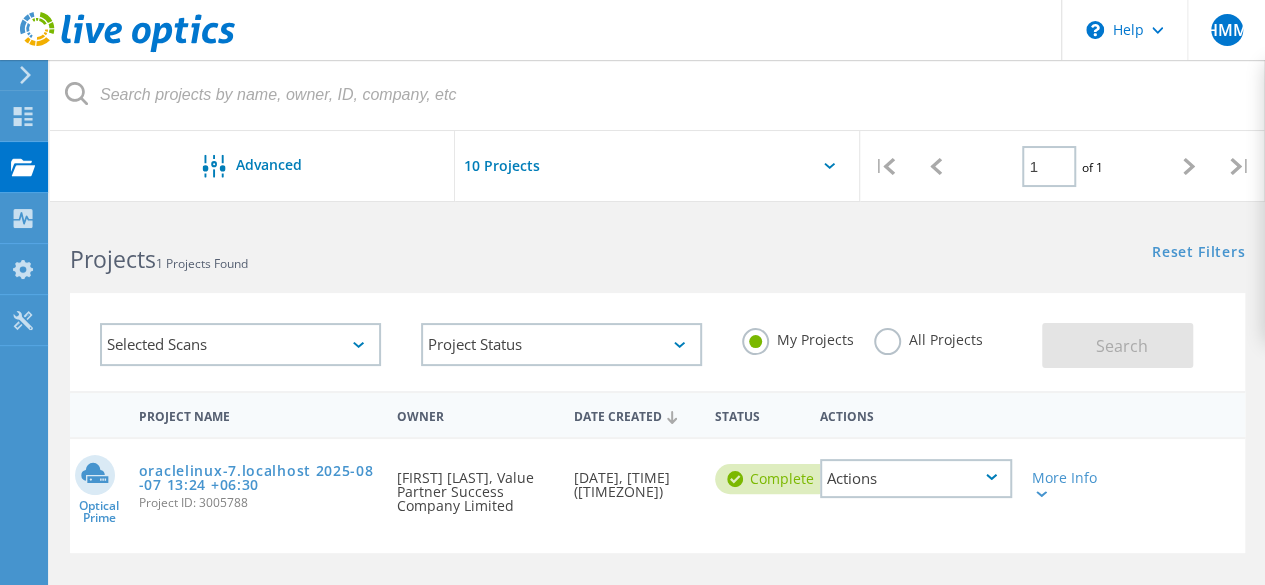 click on "All Projects" 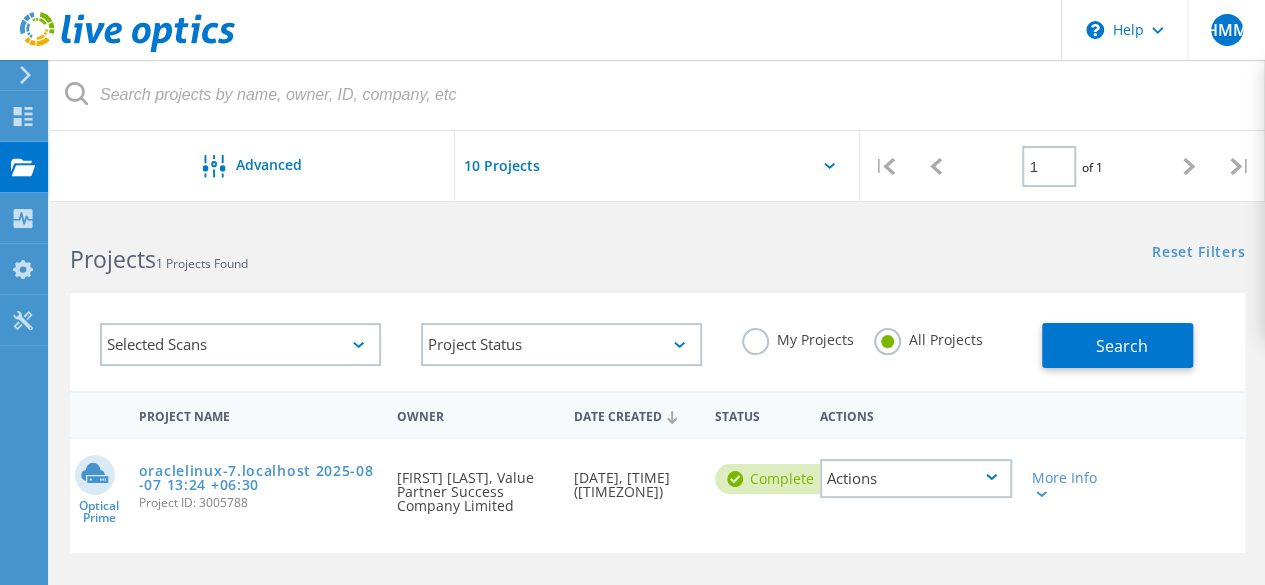 scroll, scrollTop: 100, scrollLeft: 0, axis: vertical 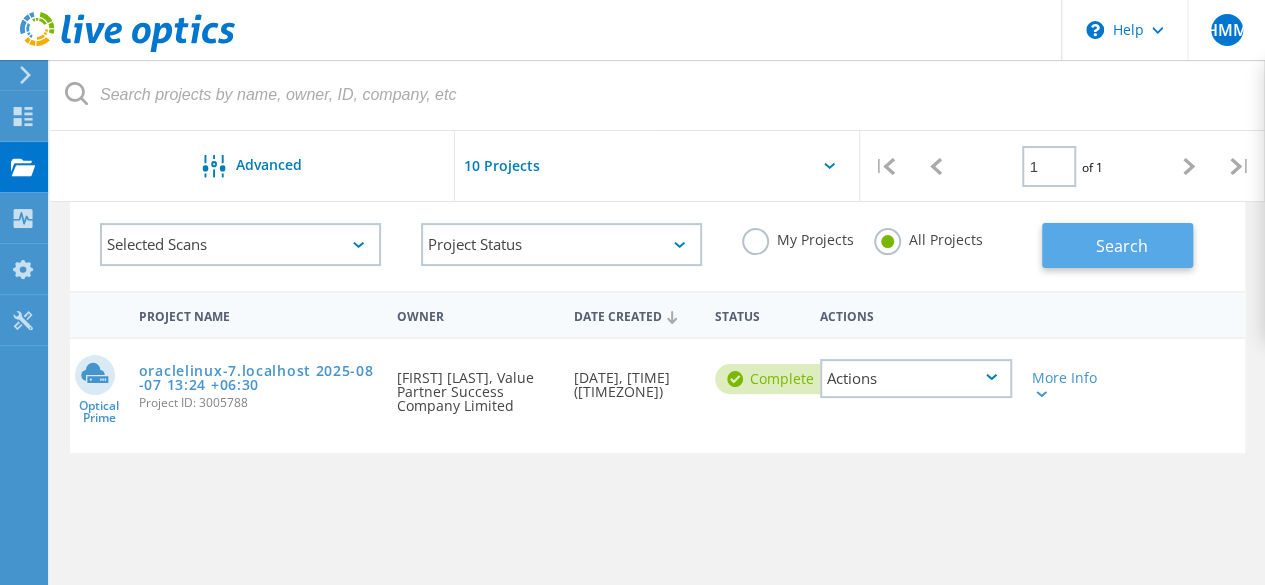 click on "Search" 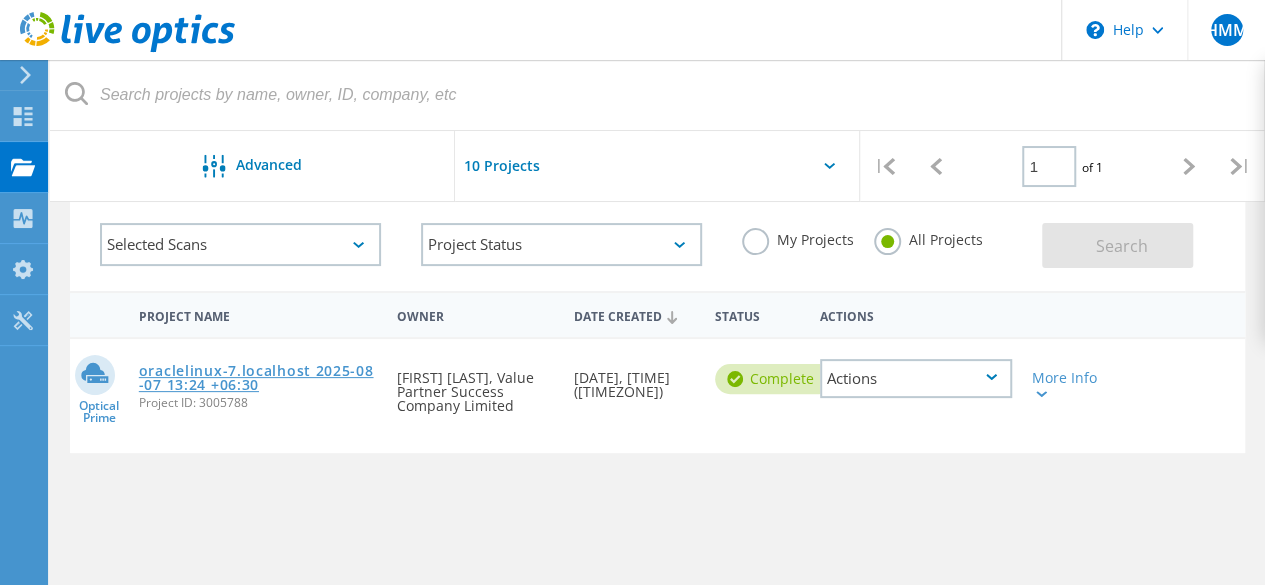 click on "oraclelinux-7.localhost 2025-08-07 13:24 +06:30" 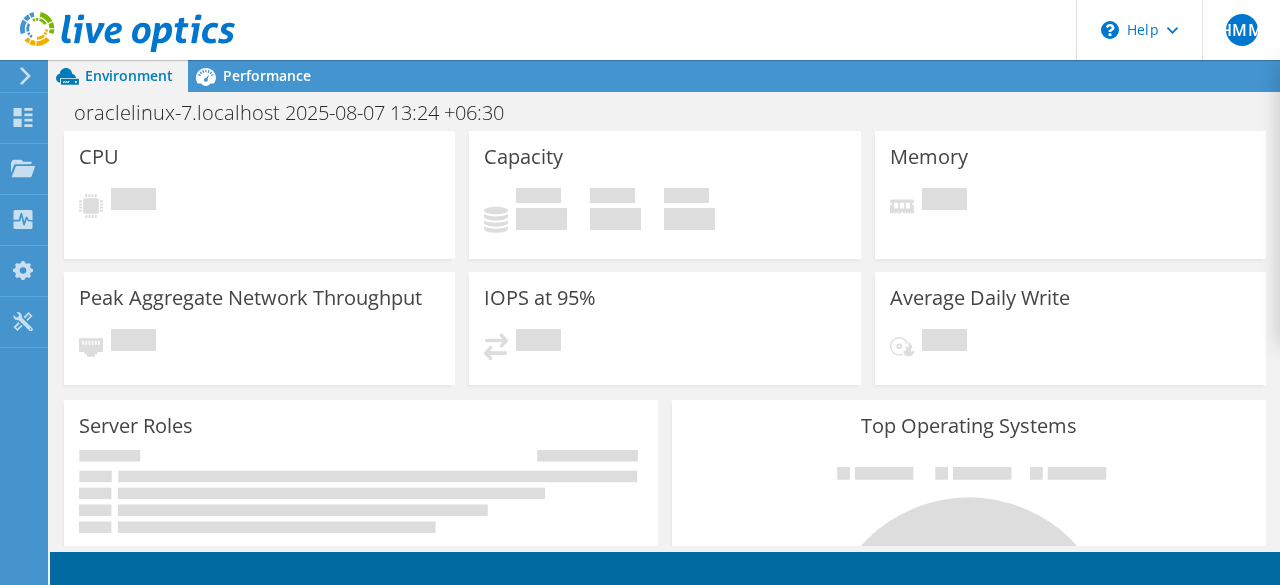 scroll, scrollTop: 0, scrollLeft: 0, axis: both 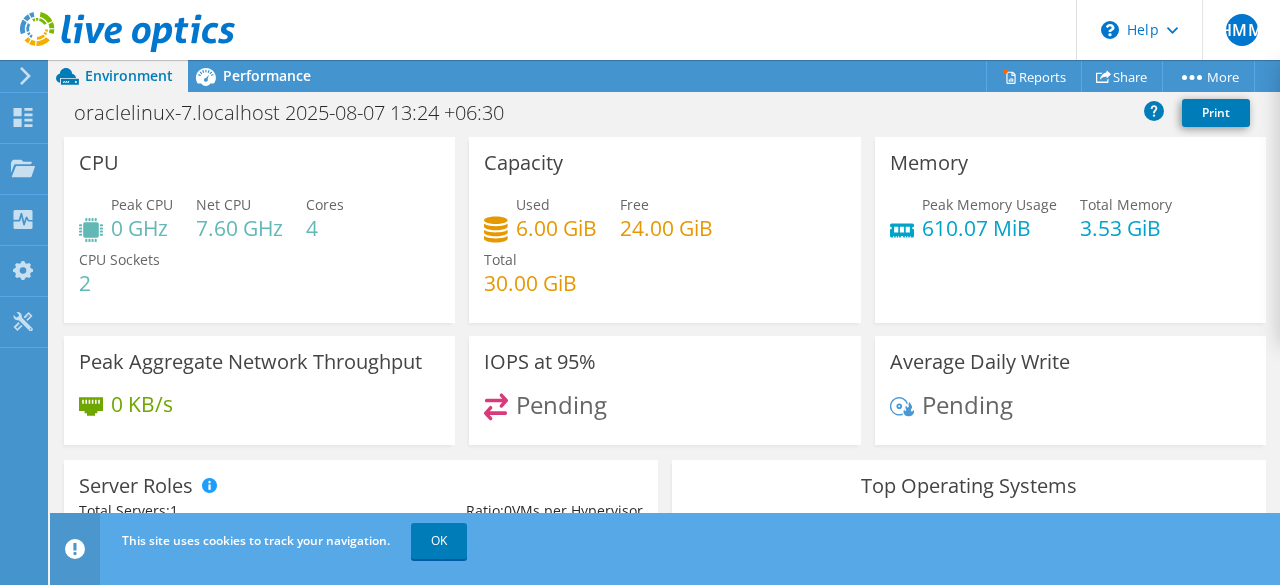 click on "Environment" at bounding box center [129, 75] 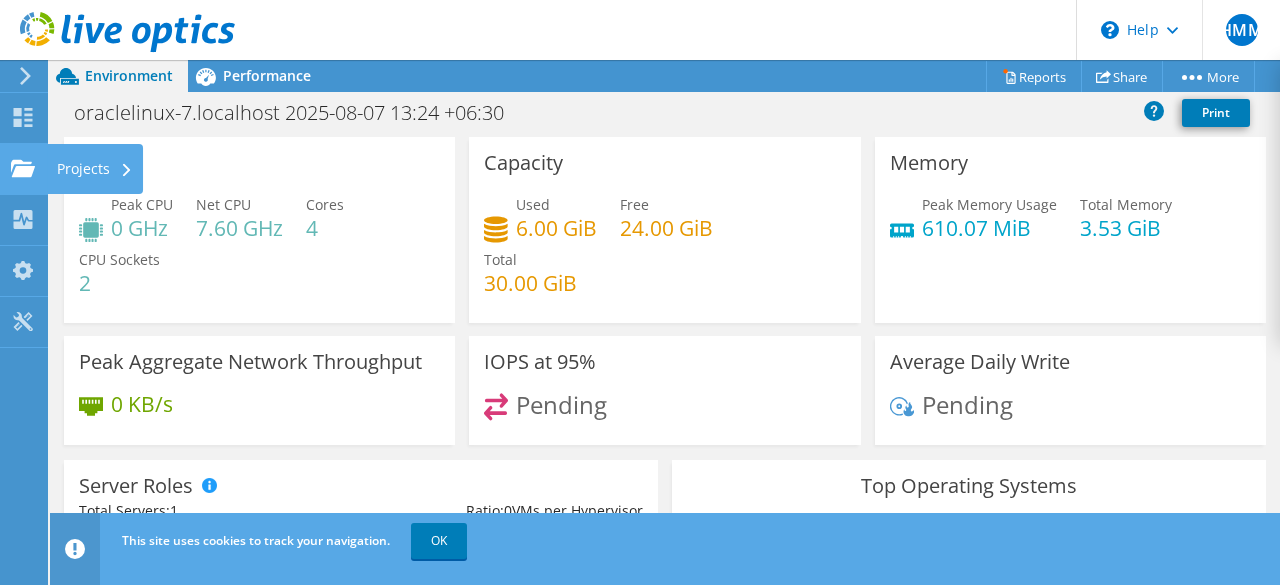 click 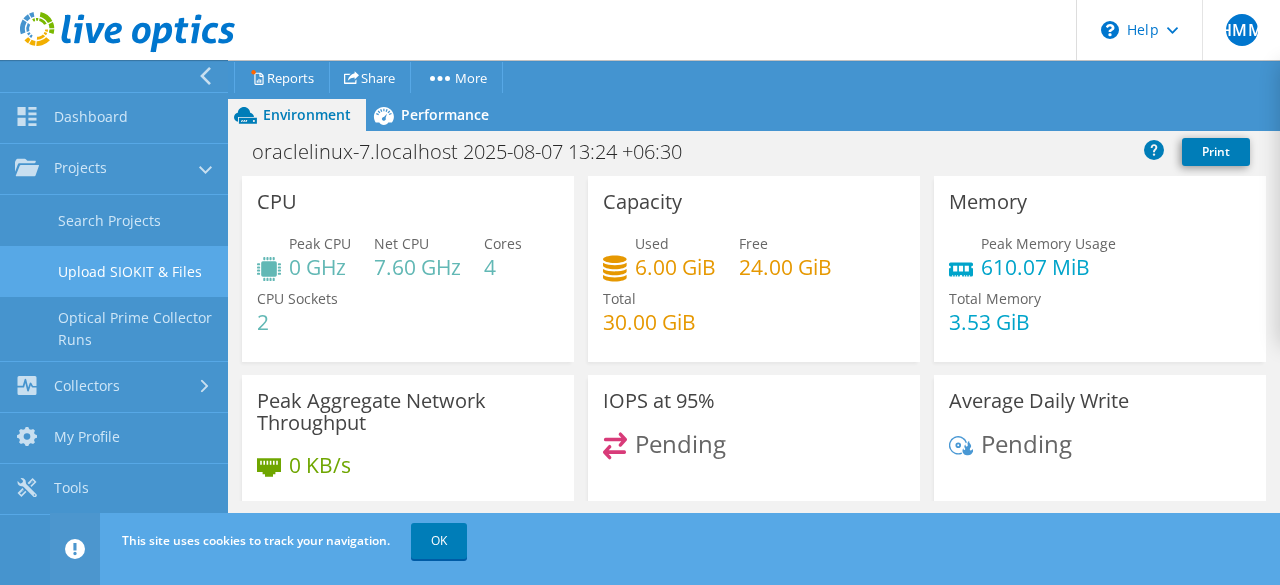 click on "Upload SIOKIT & Files" at bounding box center (114, 271) 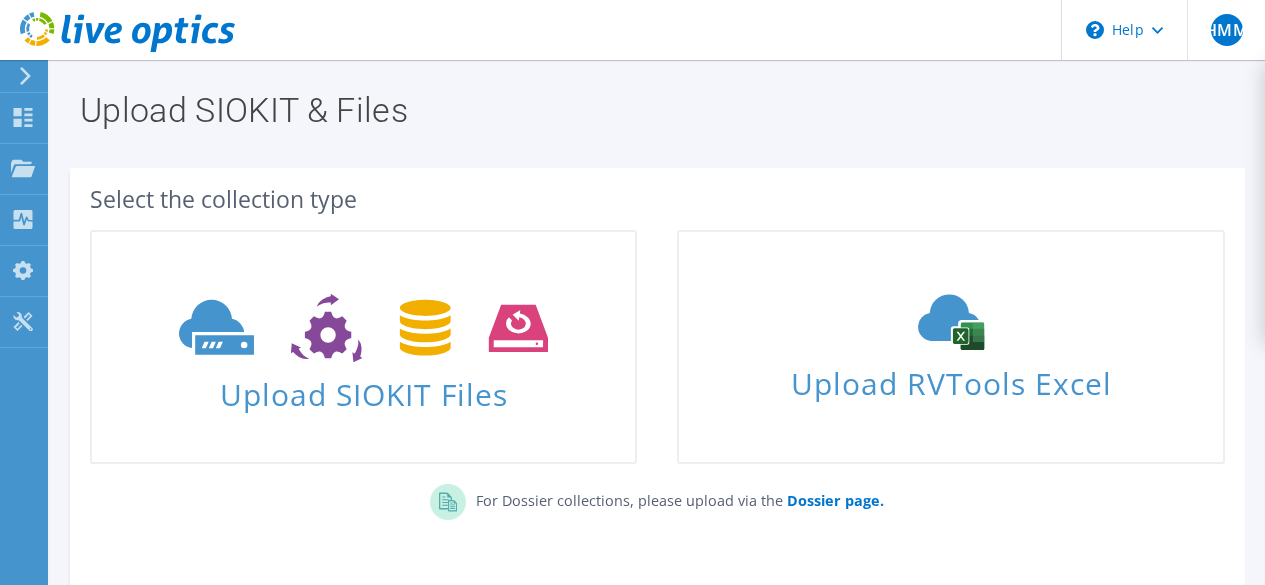 scroll, scrollTop: 0, scrollLeft: 0, axis: both 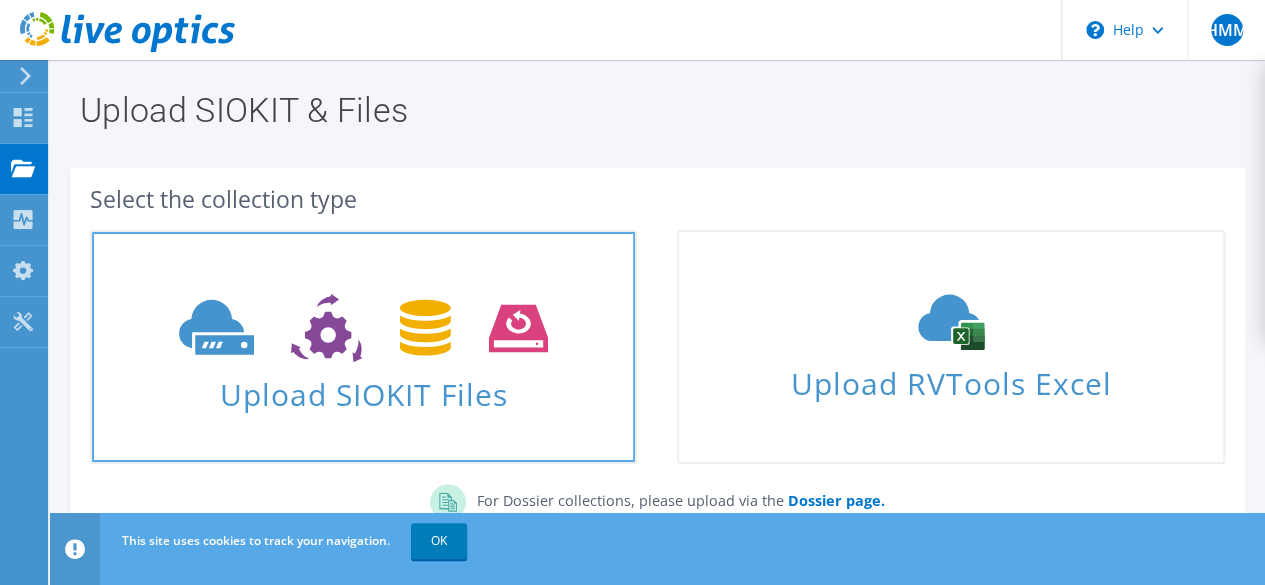 click on "Upload SIOKIT Files" at bounding box center [363, 388] 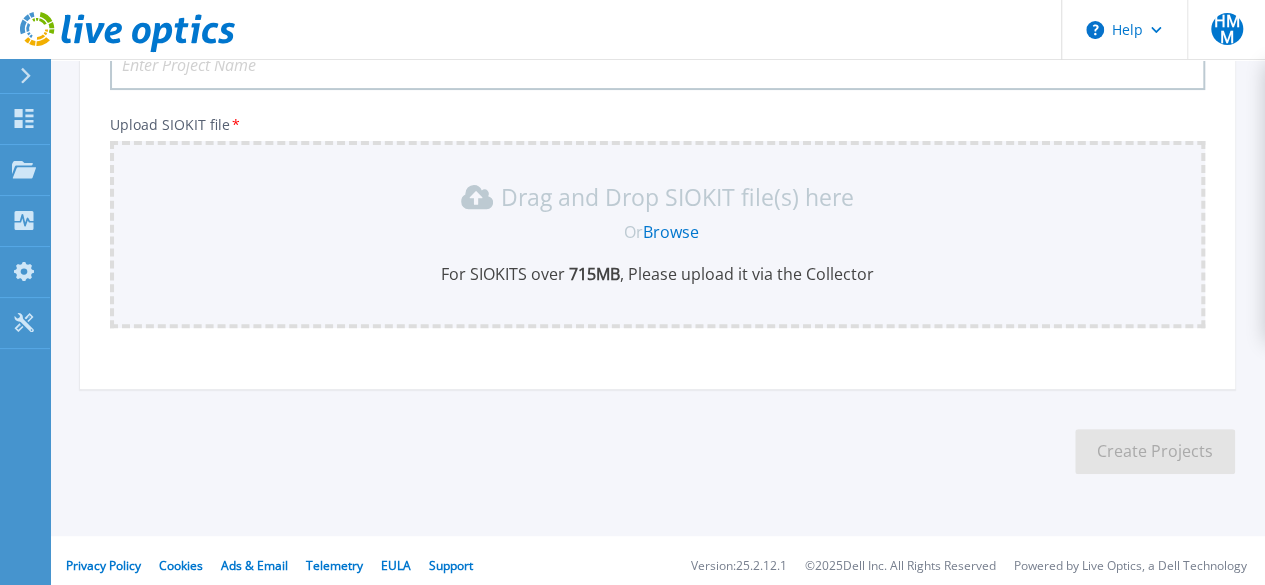 scroll, scrollTop: 211, scrollLeft: 0, axis: vertical 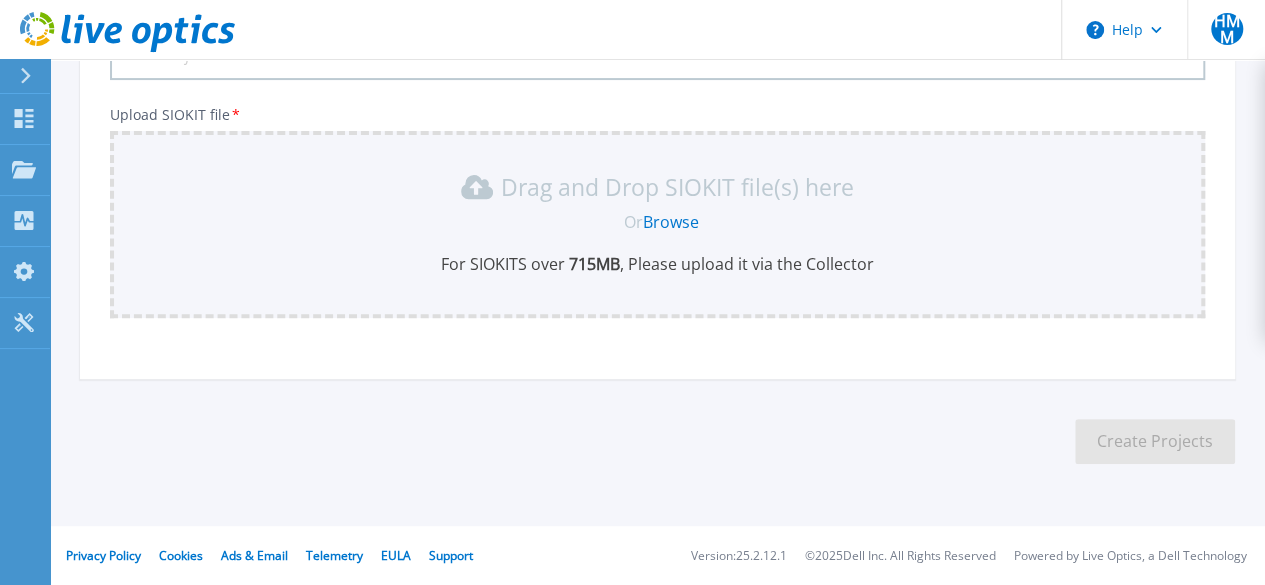 click on "Browse" at bounding box center (671, 222) 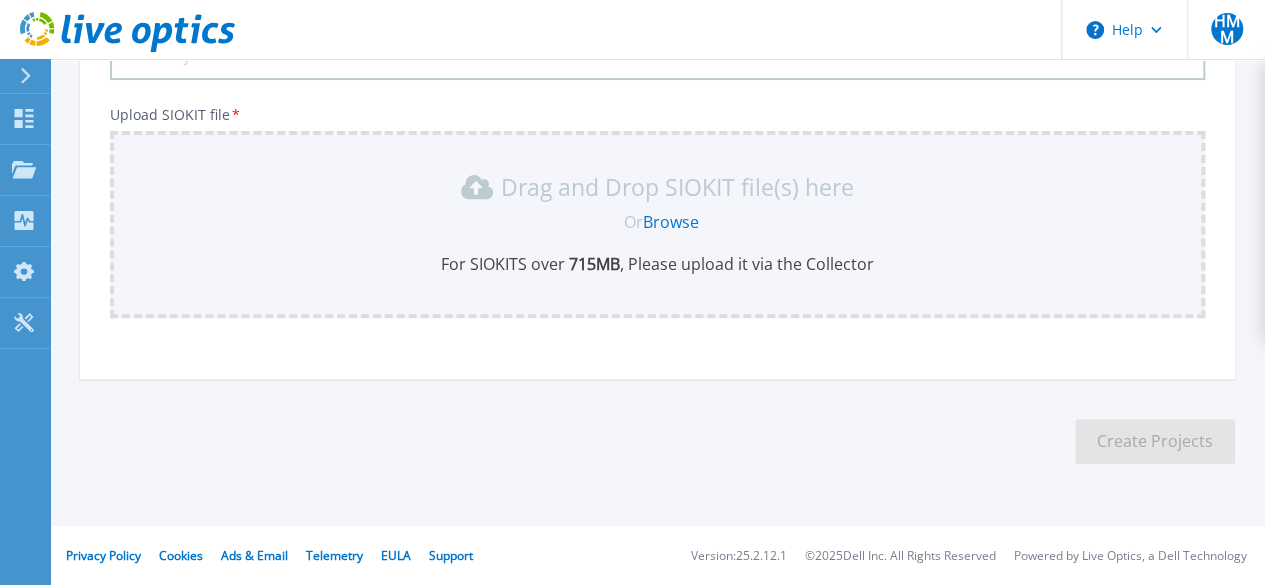scroll, scrollTop: 0, scrollLeft: 0, axis: both 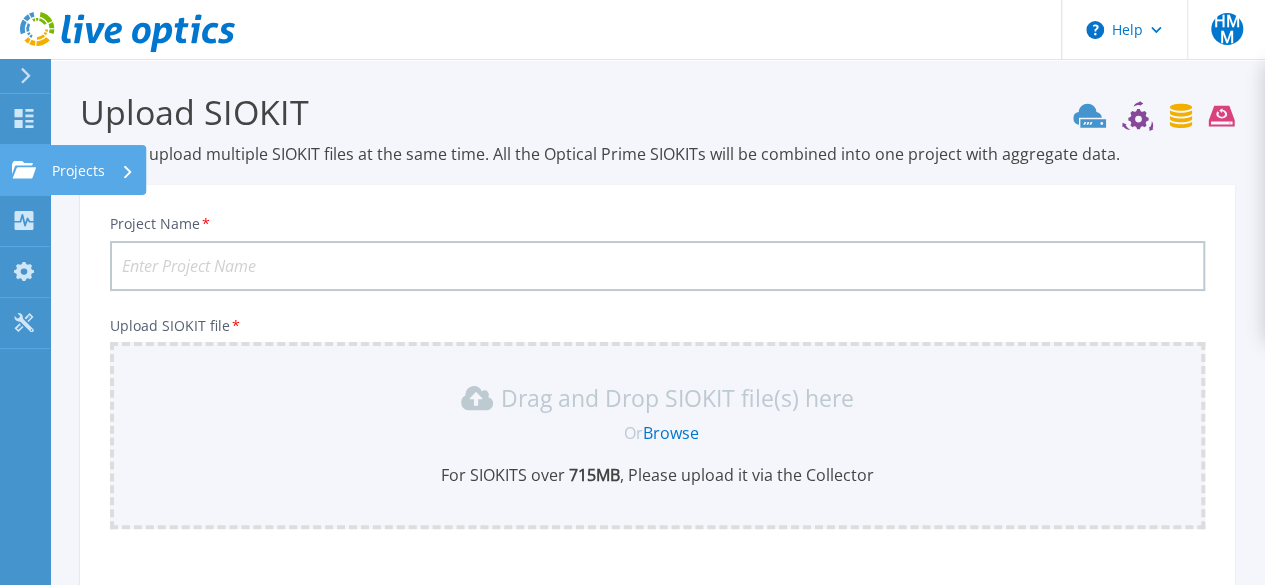 click on "Projects" at bounding box center (97, 170) 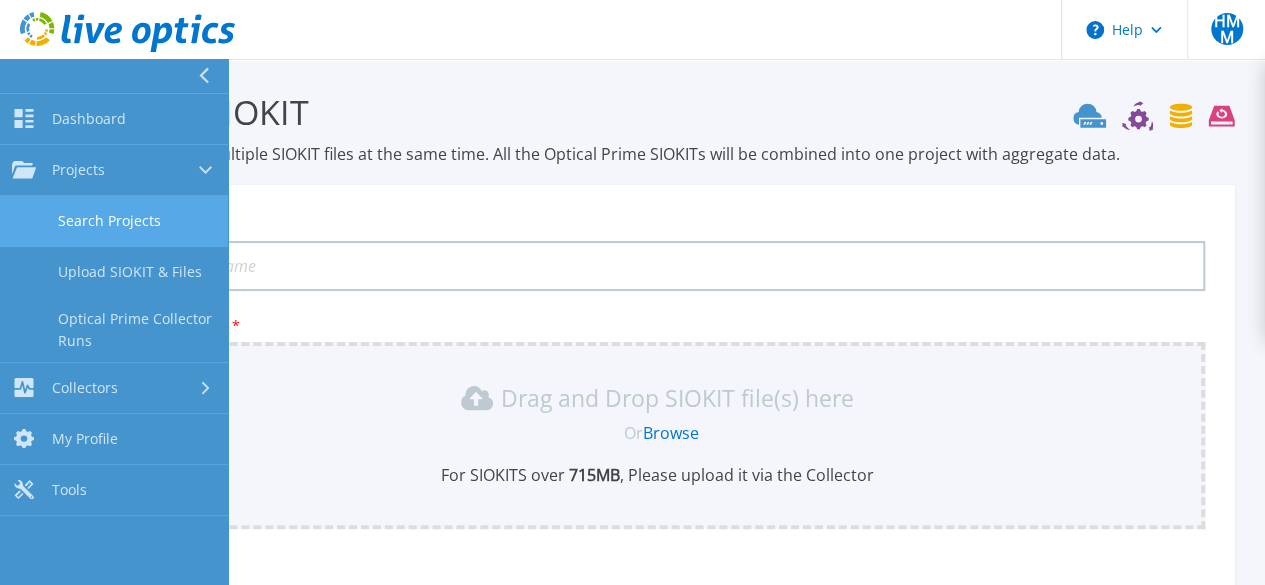 click on "Search Projects" at bounding box center [114, 221] 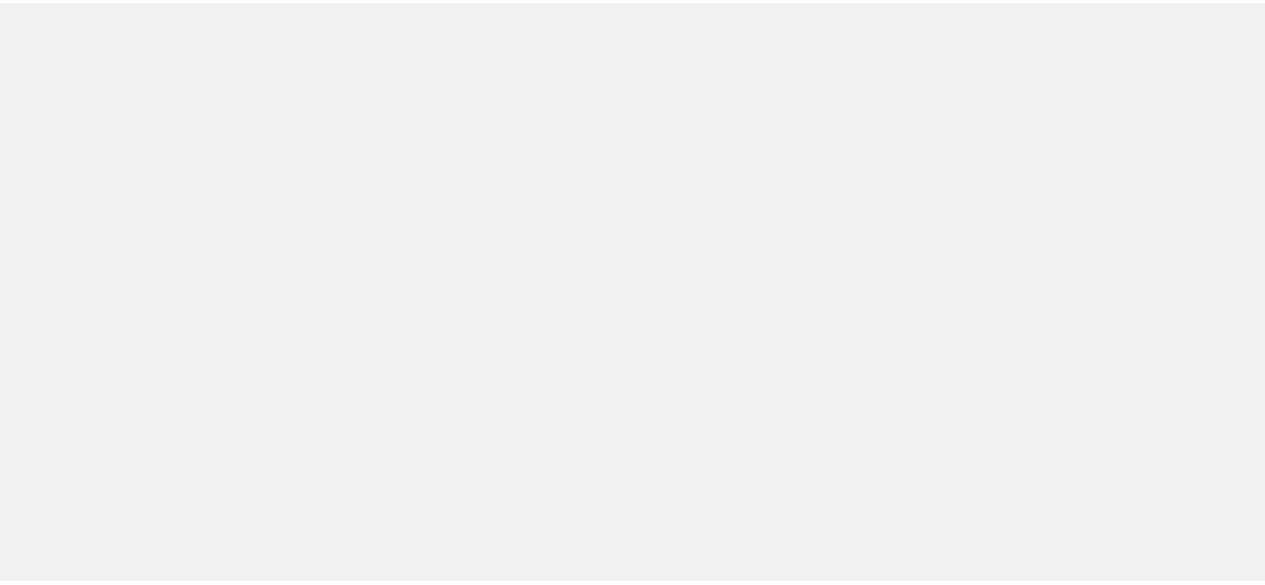 scroll, scrollTop: 0, scrollLeft: 0, axis: both 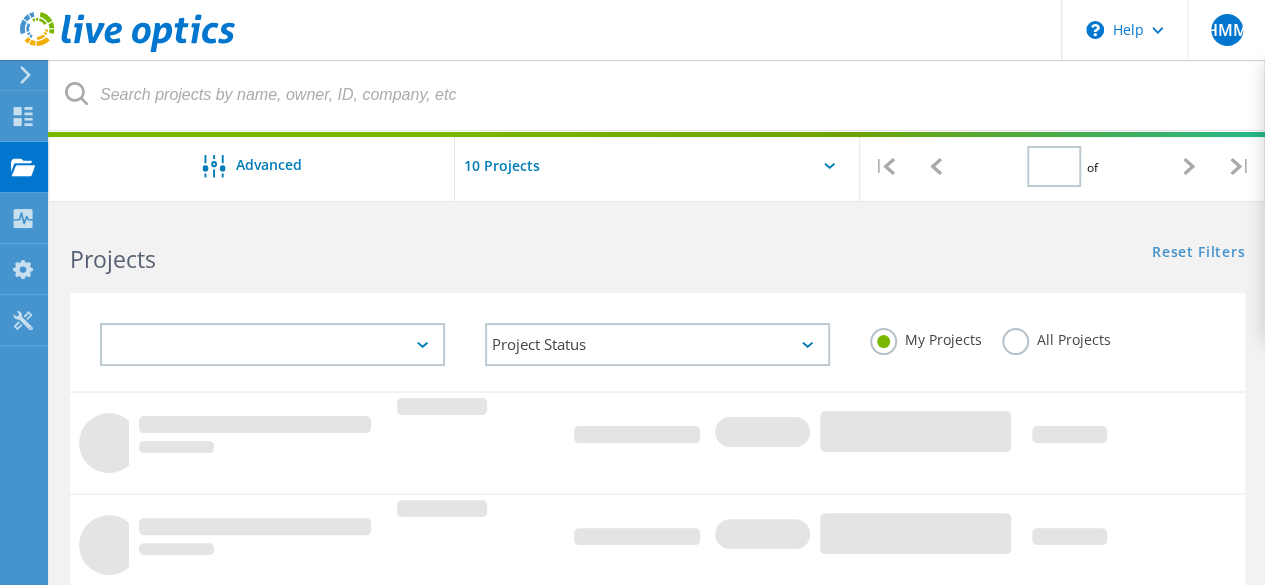 type on "1" 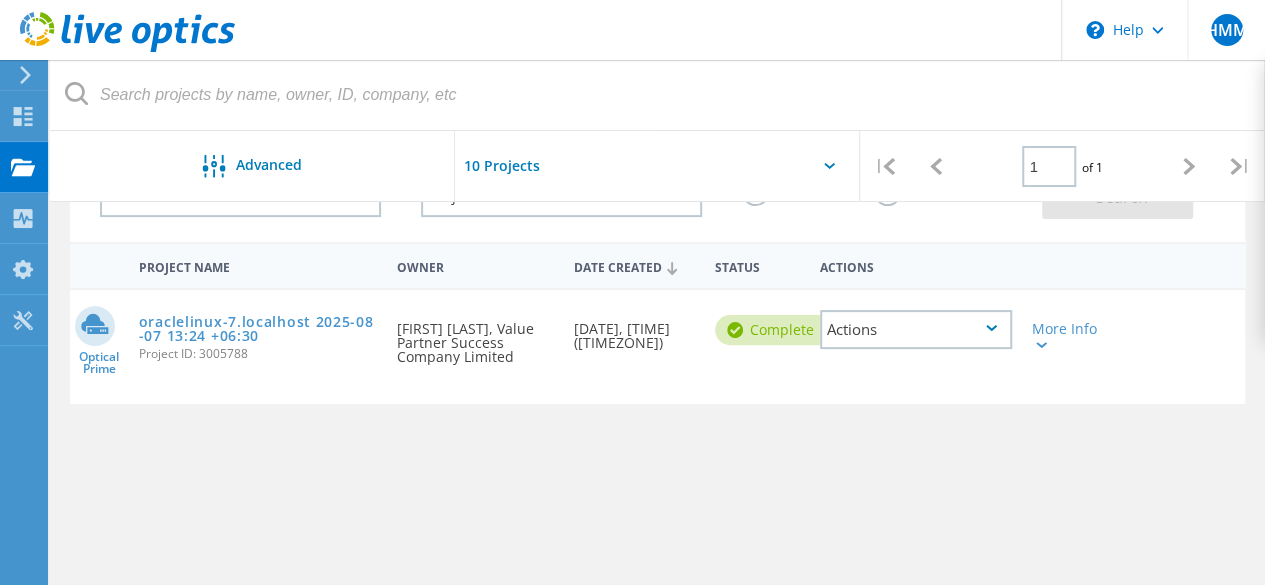 scroll, scrollTop: 148, scrollLeft: 0, axis: vertical 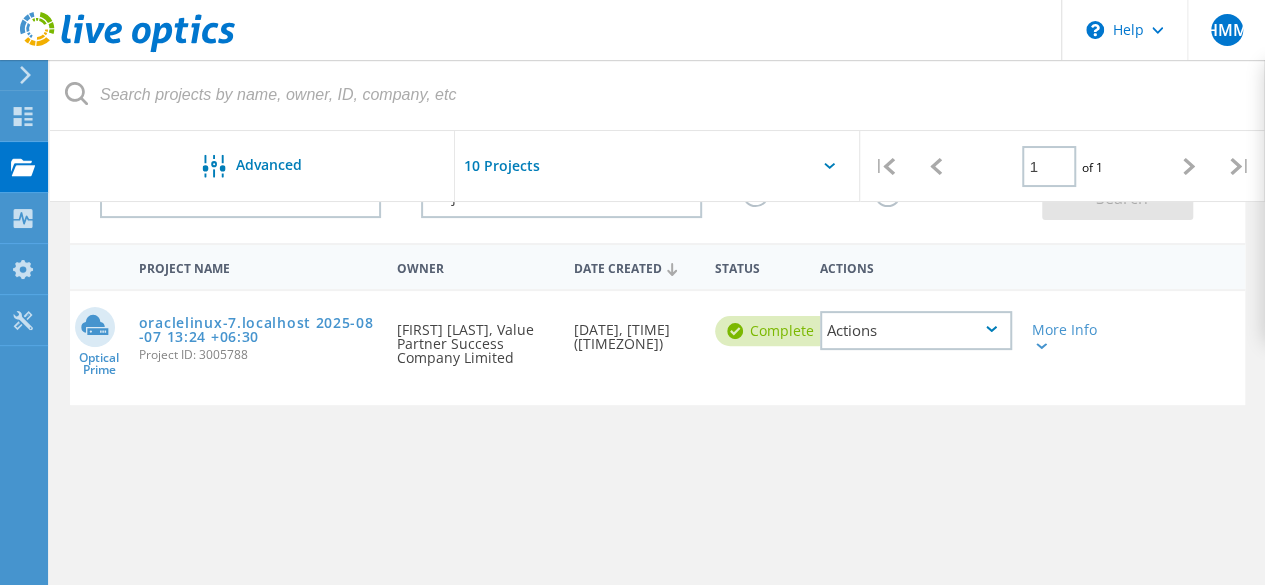 click on "Actions" 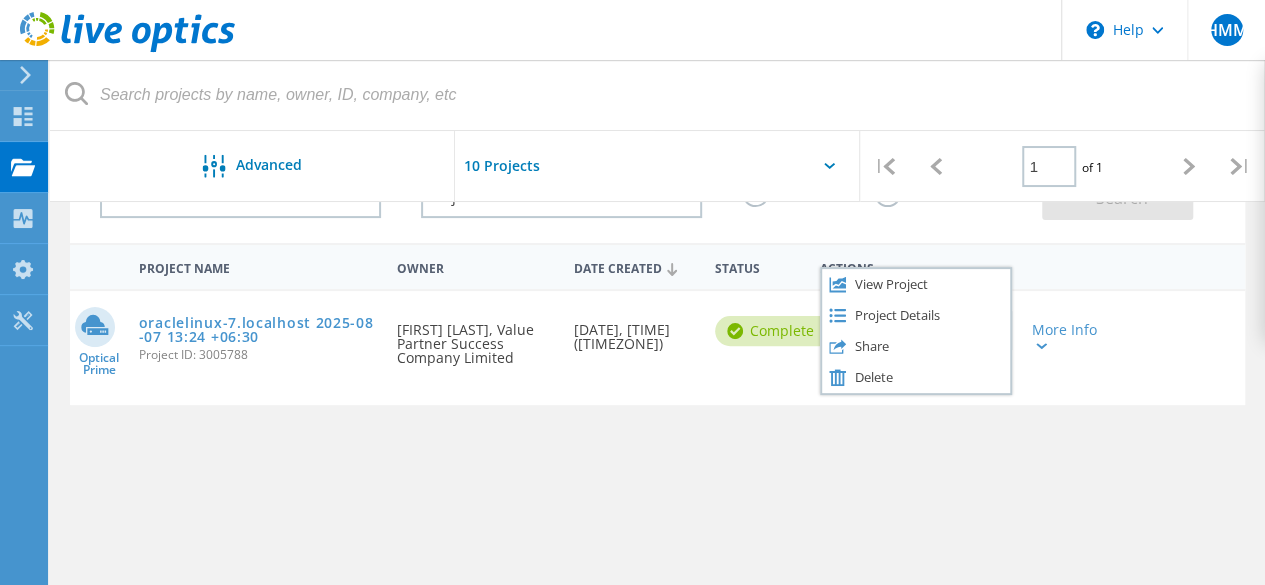 click on "Optical Prime  oraclelinux-7.localhost 2025-08-07 13:24 +06:30  Project ID: 3005788  Requested By  Htun Min Myat, Value Partner Success Company Limited  Date Created  08/07/2025, 13:24 (+06:30)   Complete
Actions   View Project   Project Details   Share   Delete   More Info" 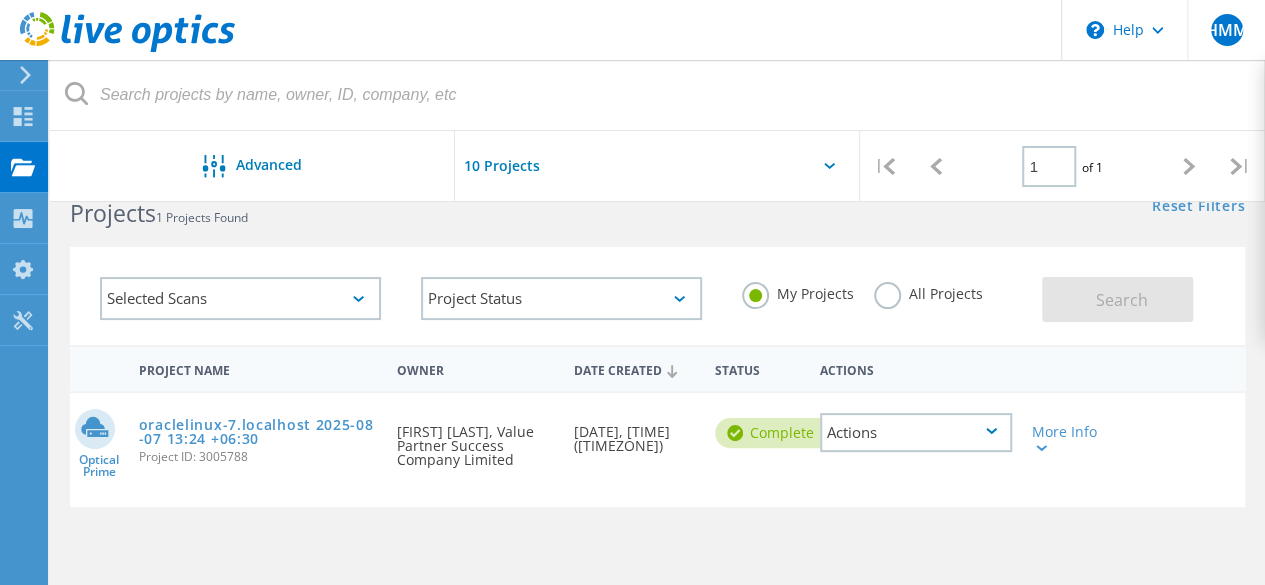 scroll, scrollTop: 44, scrollLeft: 0, axis: vertical 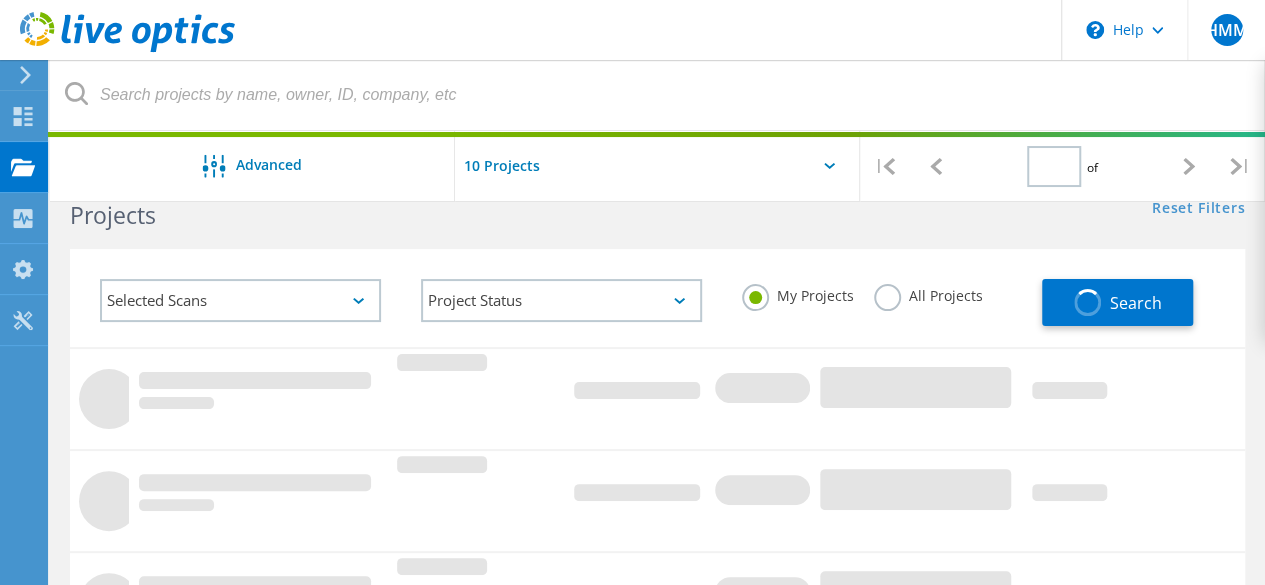 type on "1" 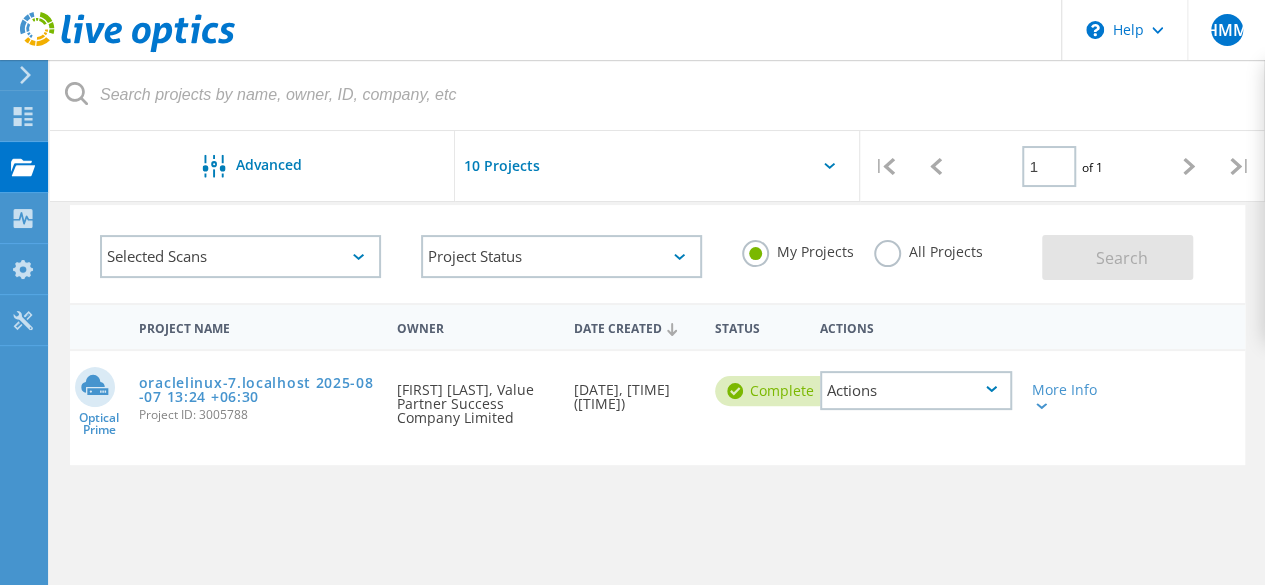 scroll, scrollTop: 7, scrollLeft: 0, axis: vertical 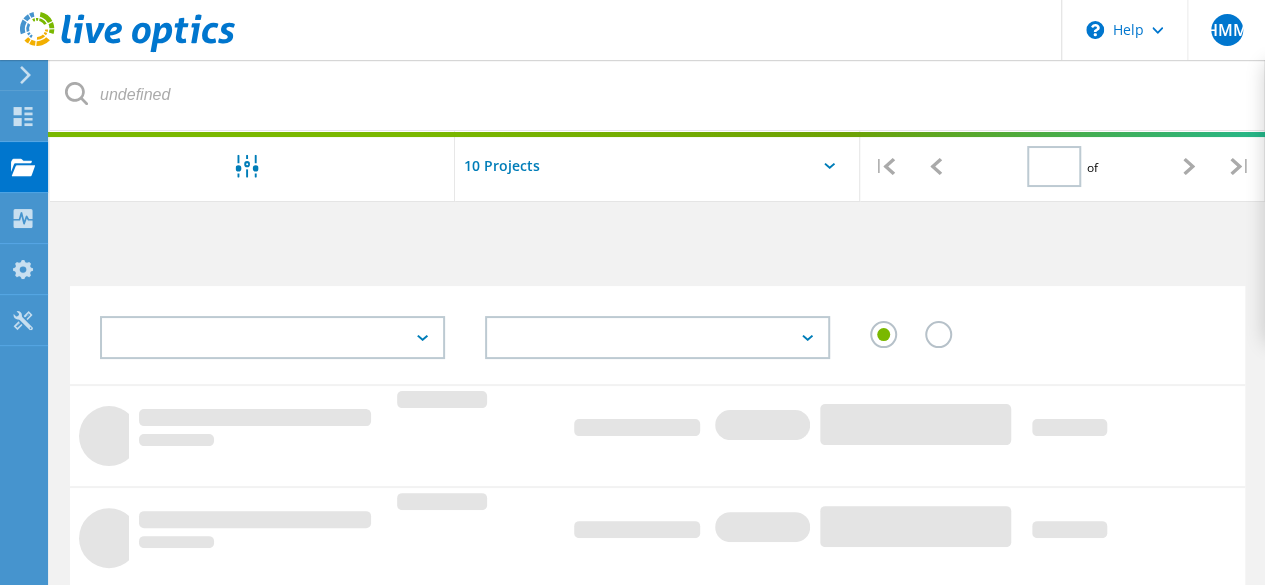 type on "1" 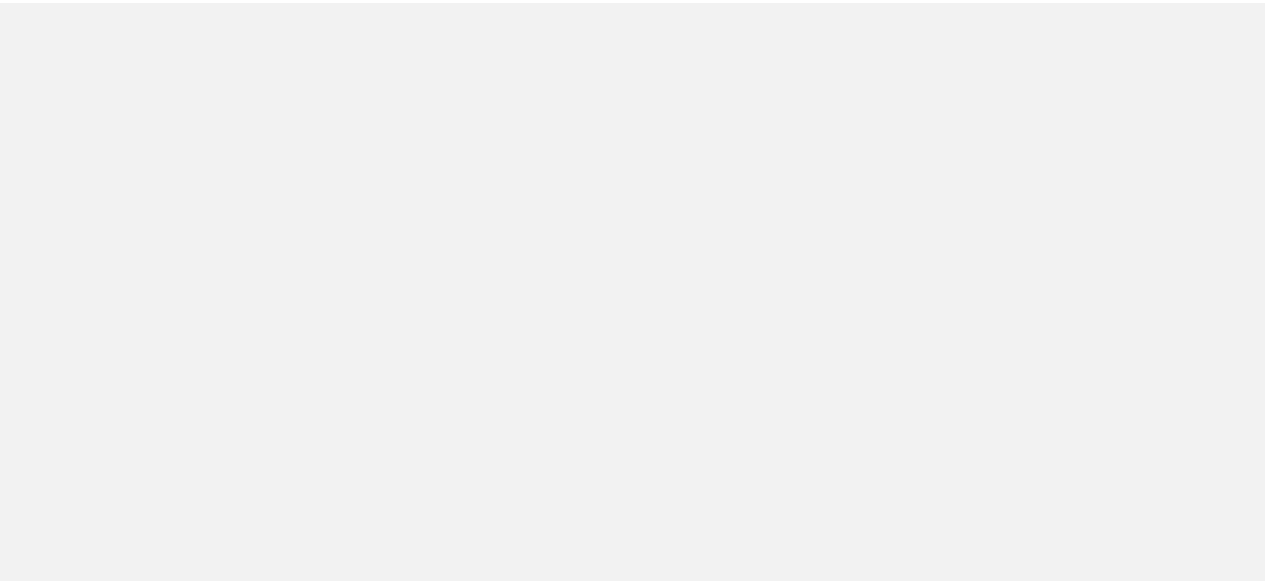 scroll, scrollTop: 0, scrollLeft: 0, axis: both 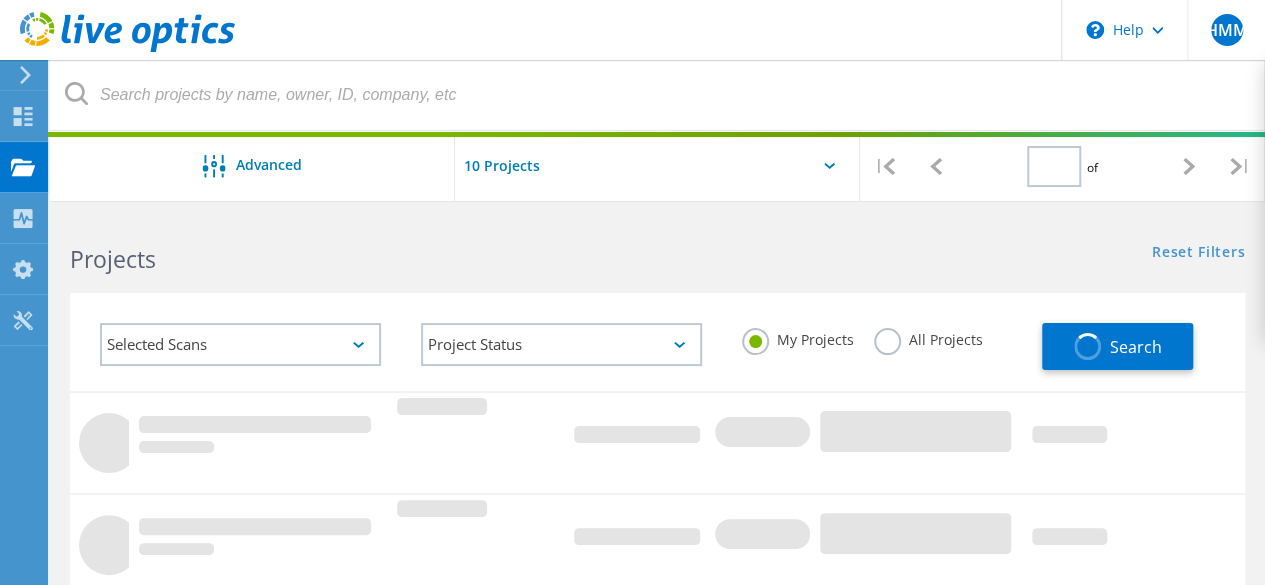 type on "1" 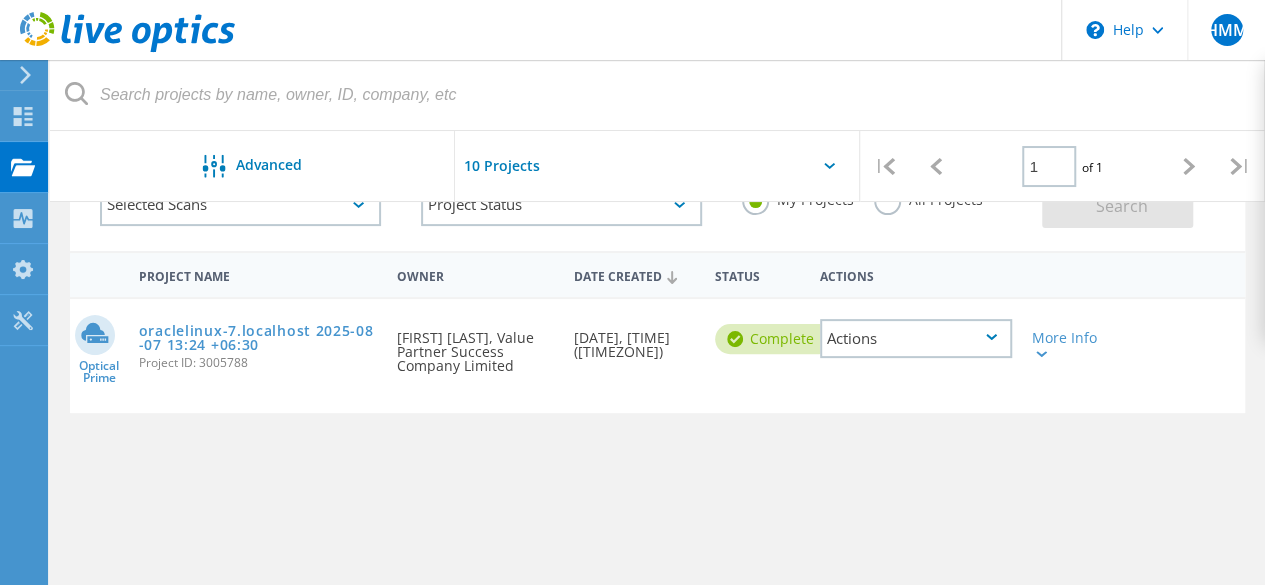 scroll, scrollTop: 139, scrollLeft: 0, axis: vertical 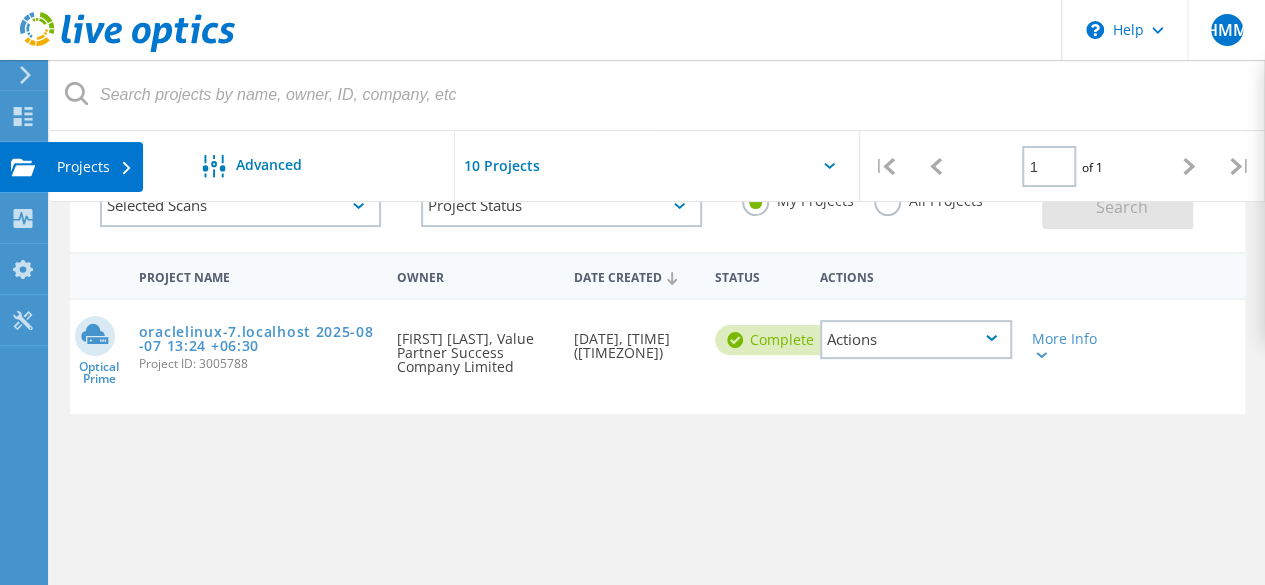 click 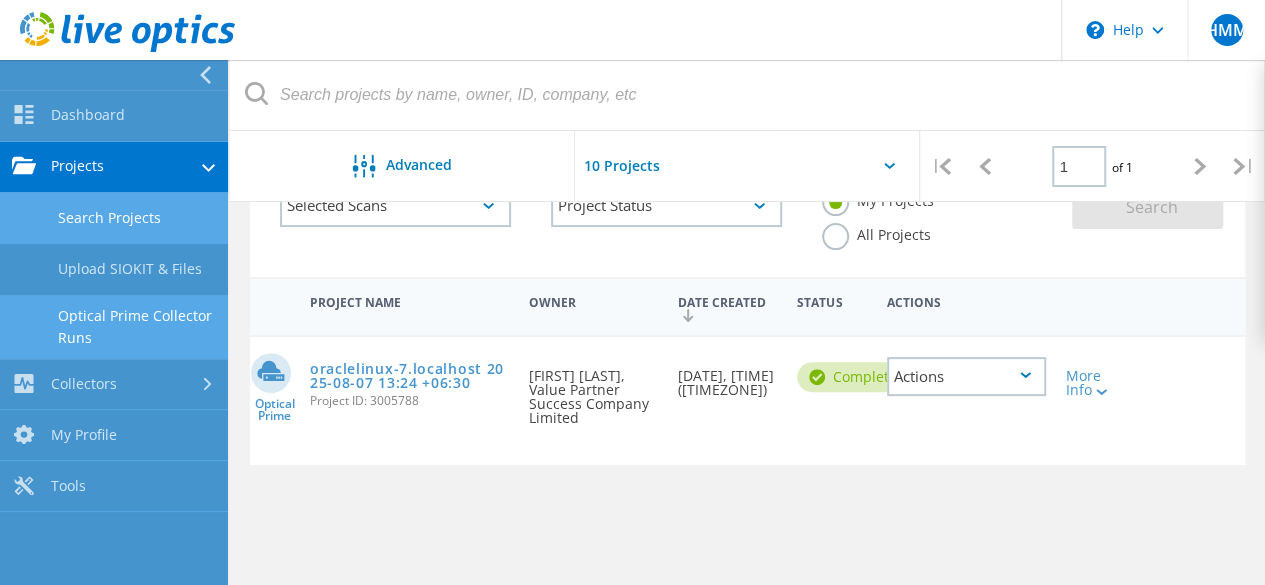 click on "Optical Prime Collector Runs" at bounding box center (114, 327) 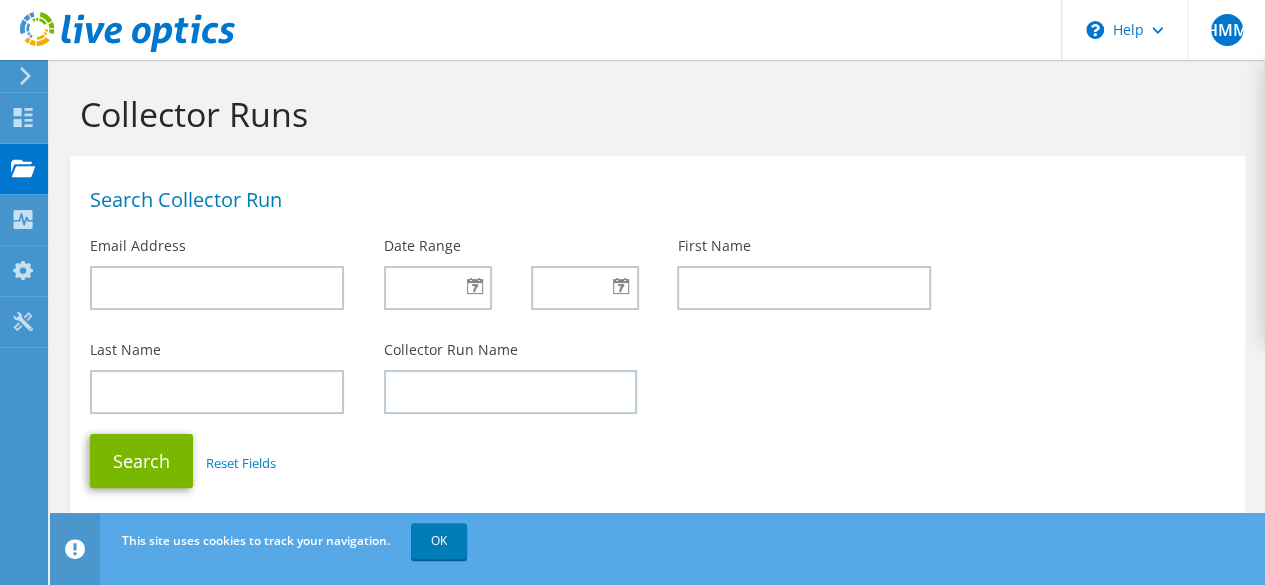 scroll, scrollTop: 1, scrollLeft: 0, axis: vertical 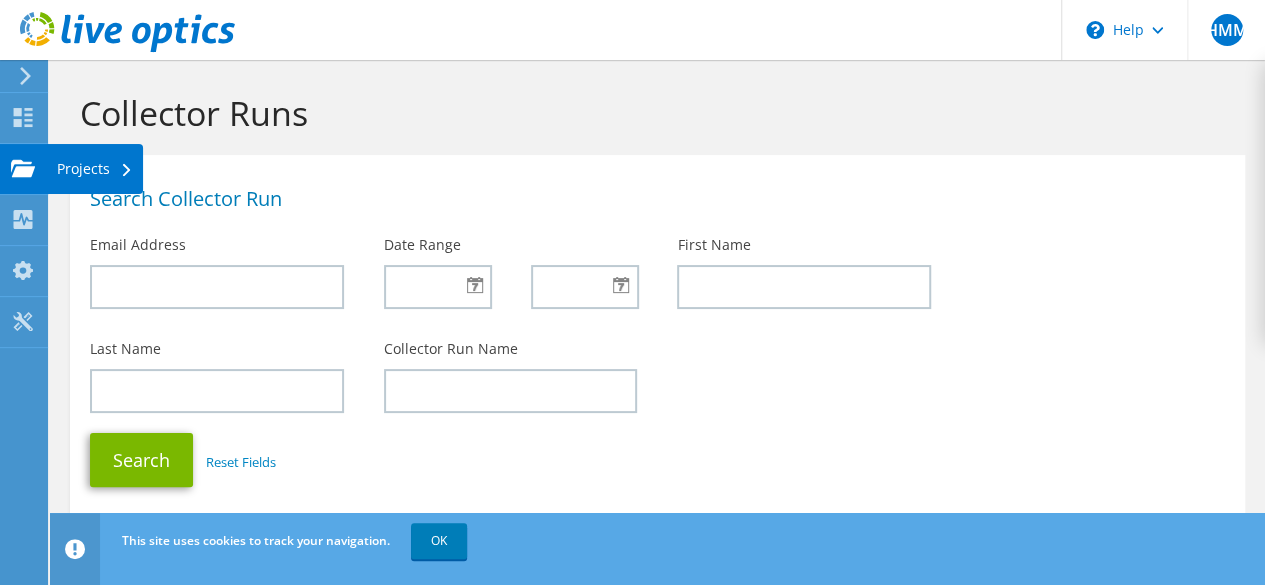 click on "Projects" at bounding box center [-66, 169] 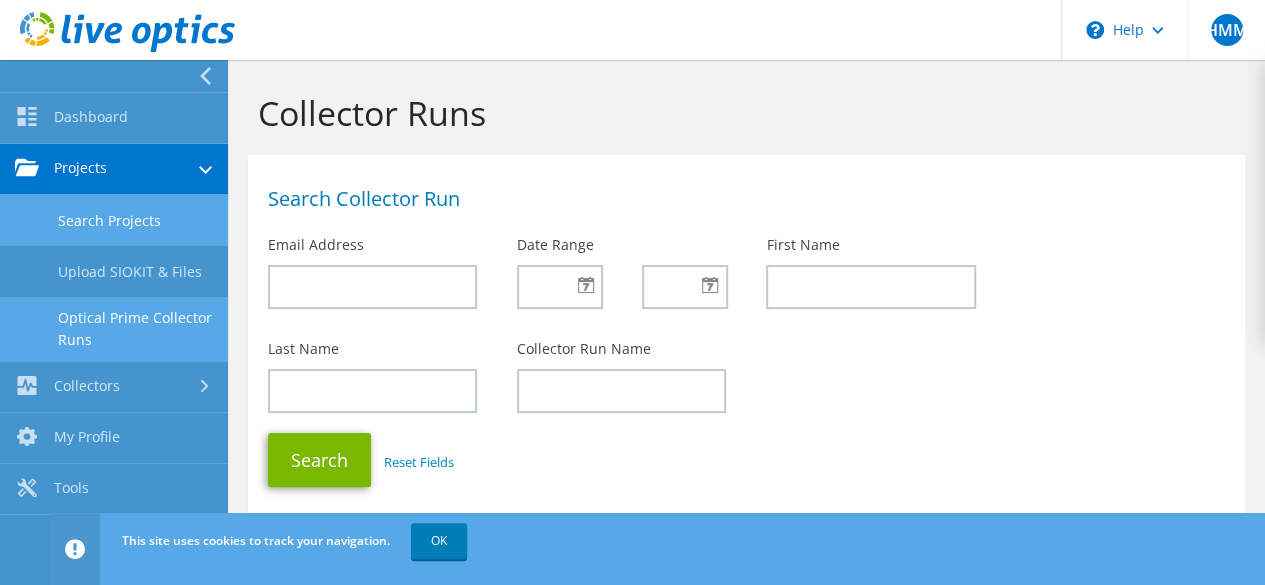 click on "Search Projects" at bounding box center (114, 220) 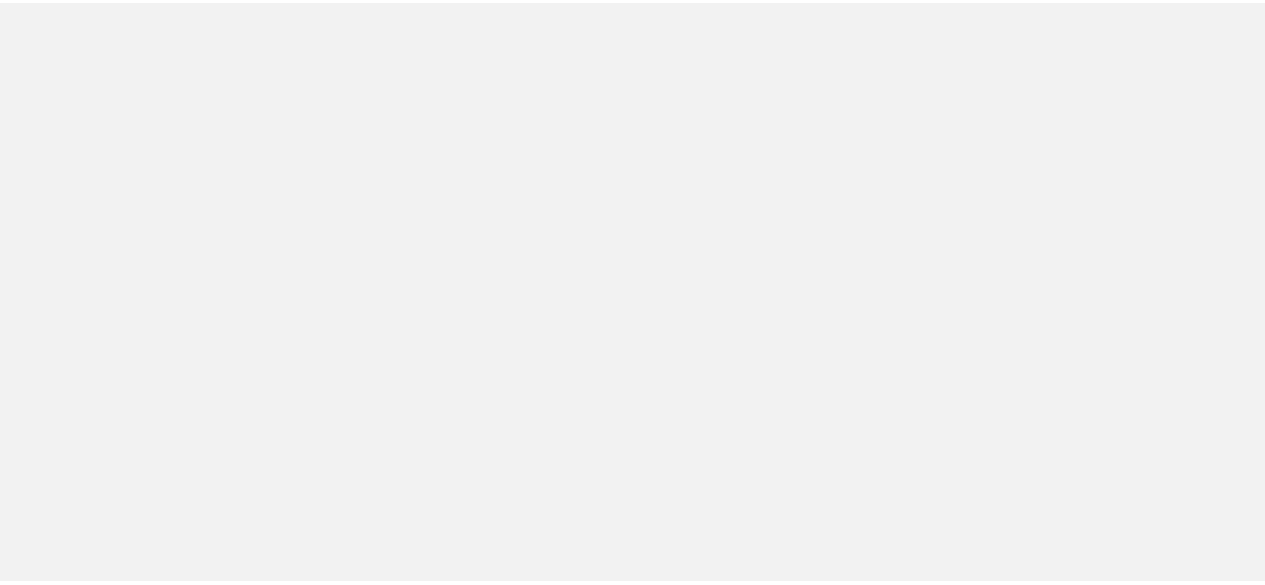 scroll, scrollTop: 0, scrollLeft: 0, axis: both 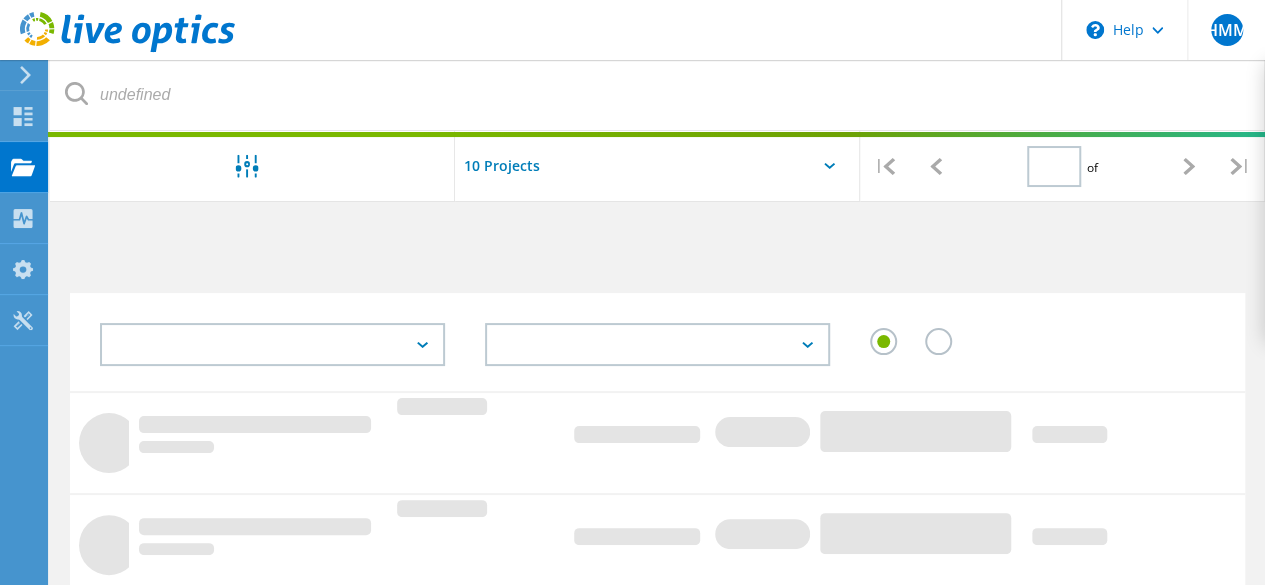 type on "1" 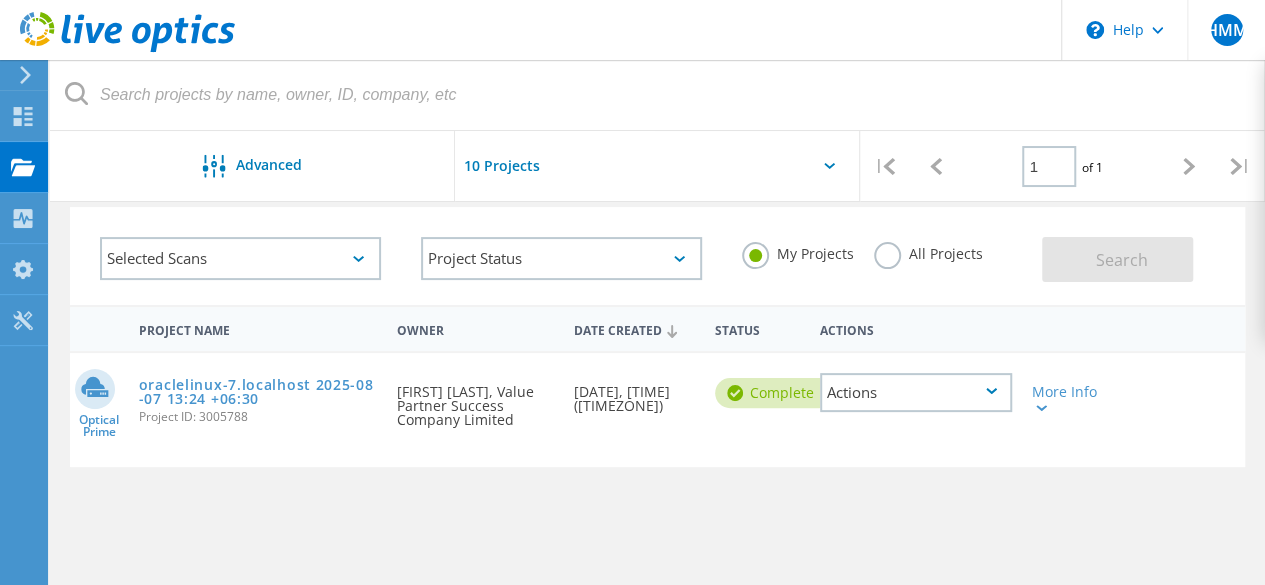 scroll, scrollTop: 91, scrollLeft: 0, axis: vertical 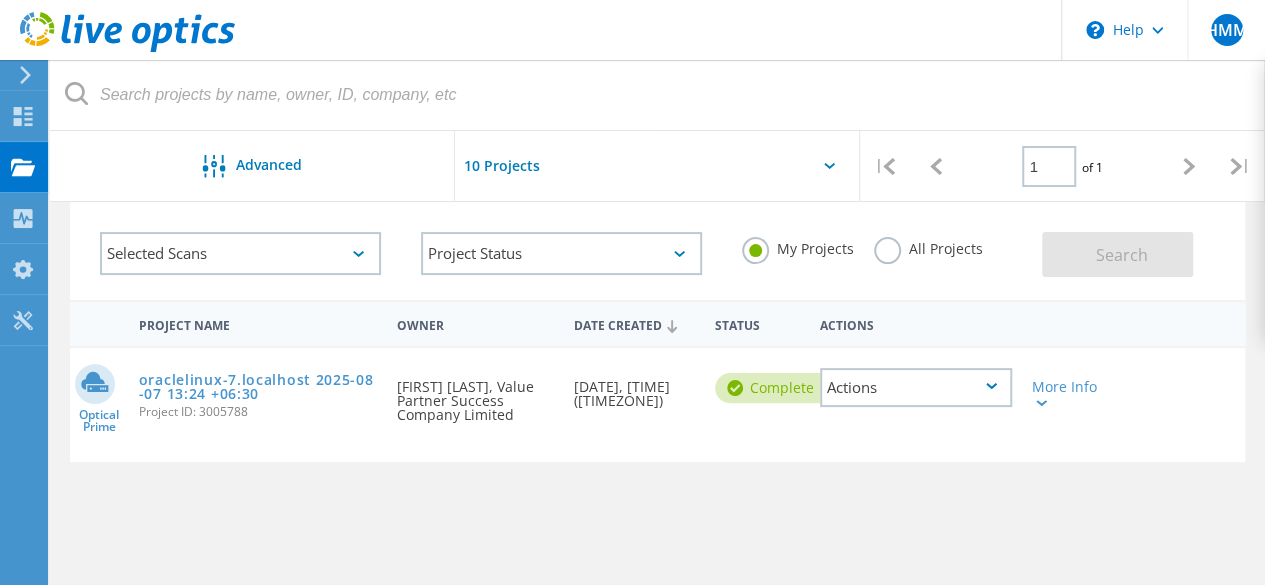 click on "Selected Scans" 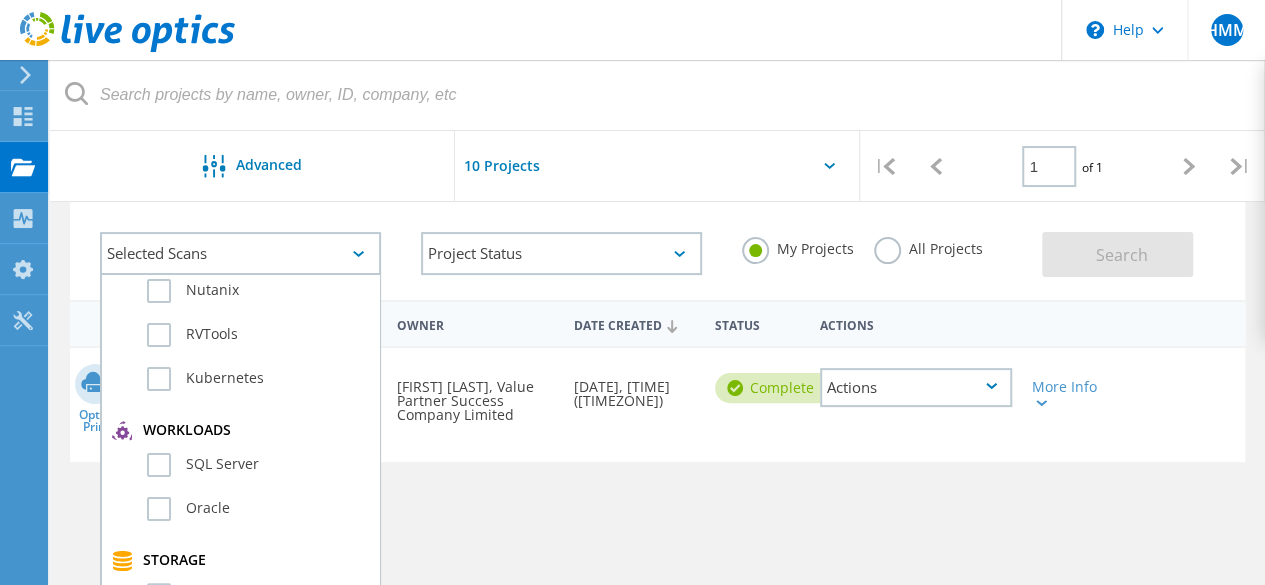 scroll, scrollTop: 0, scrollLeft: 0, axis: both 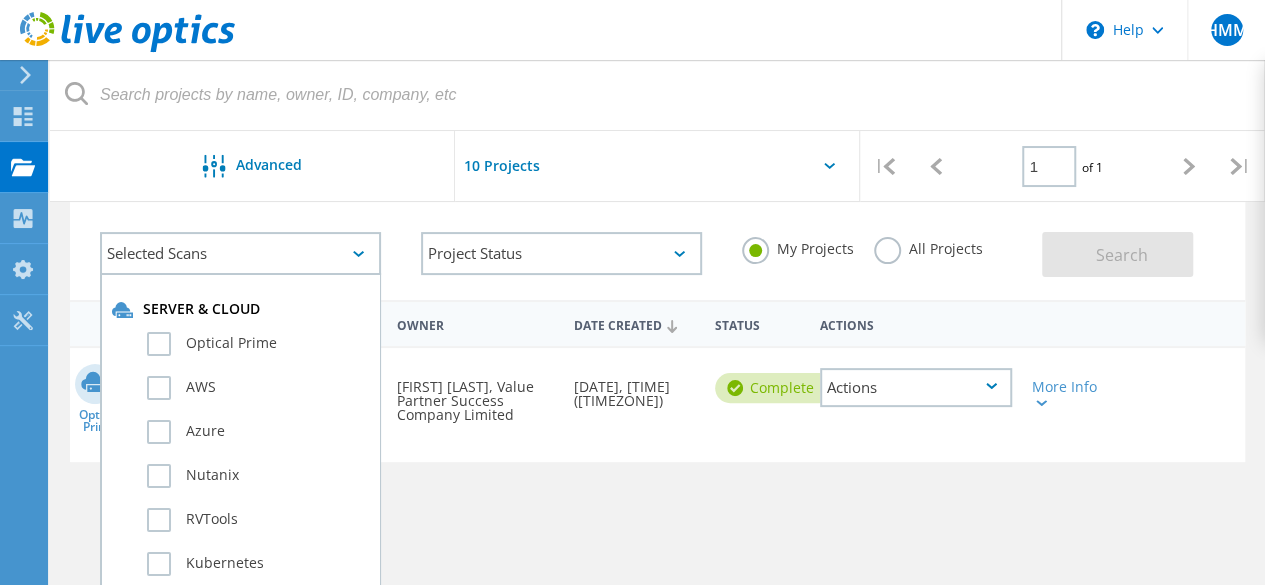 click on "Project Status  In Progress Complete Published Anonymous Archived Error" 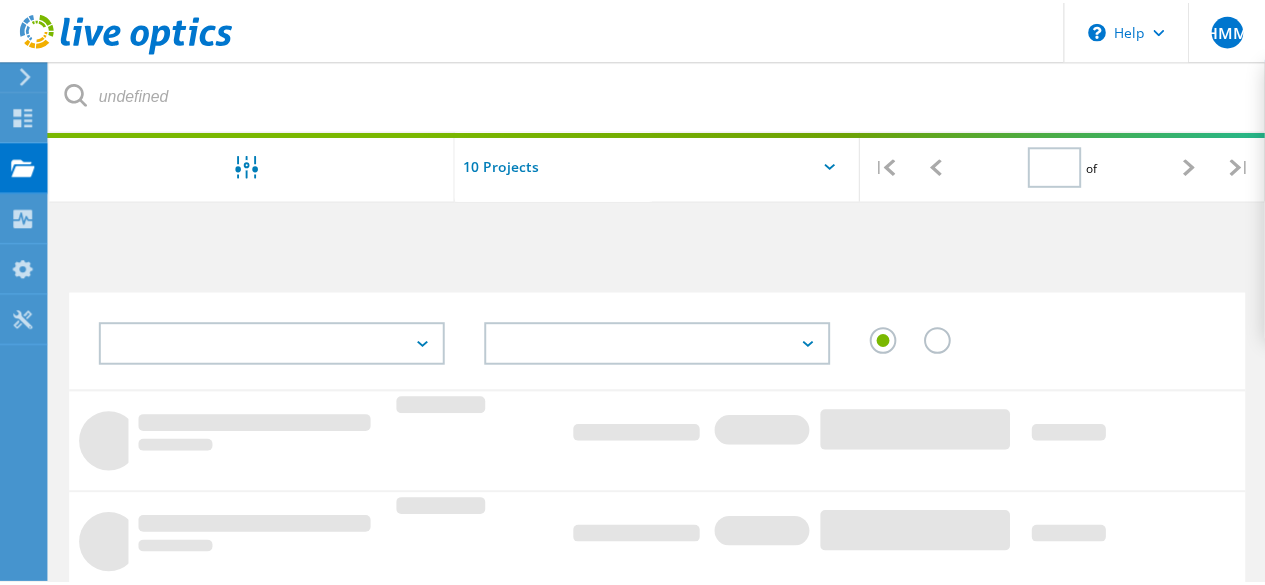 scroll, scrollTop: 91, scrollLeft: 0, axis: vertical 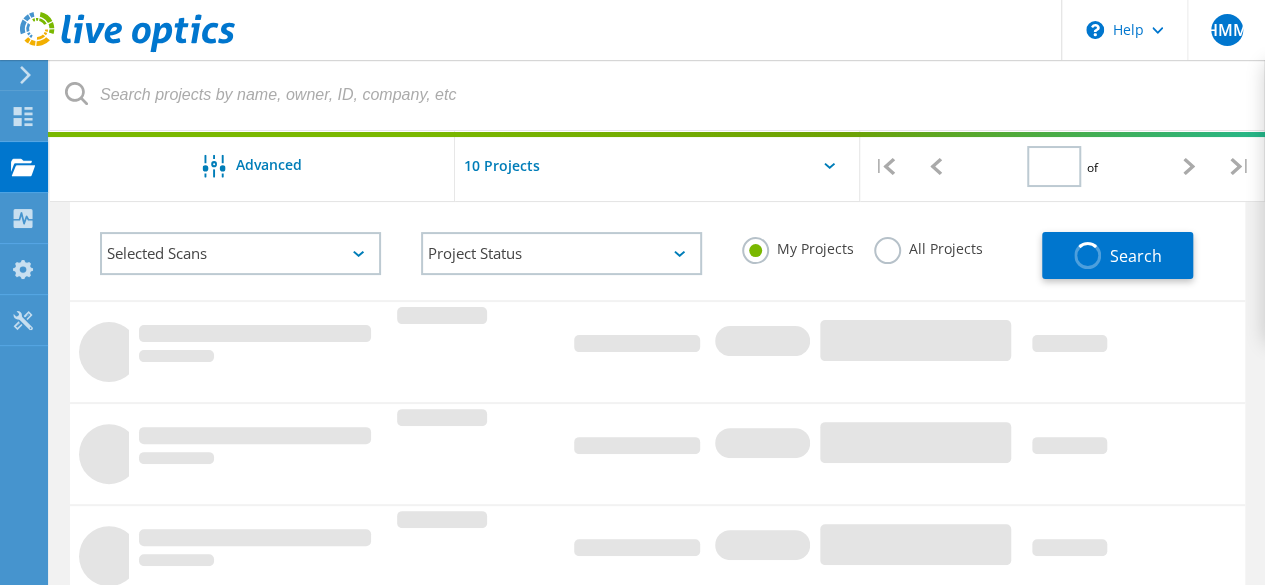 type on "1" 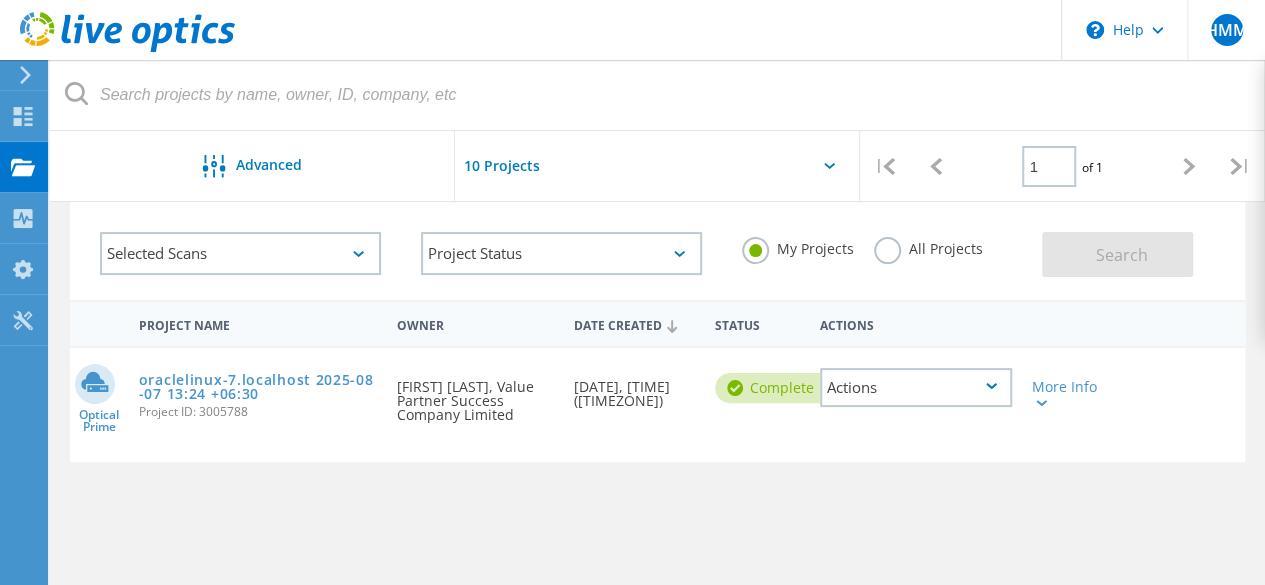 click 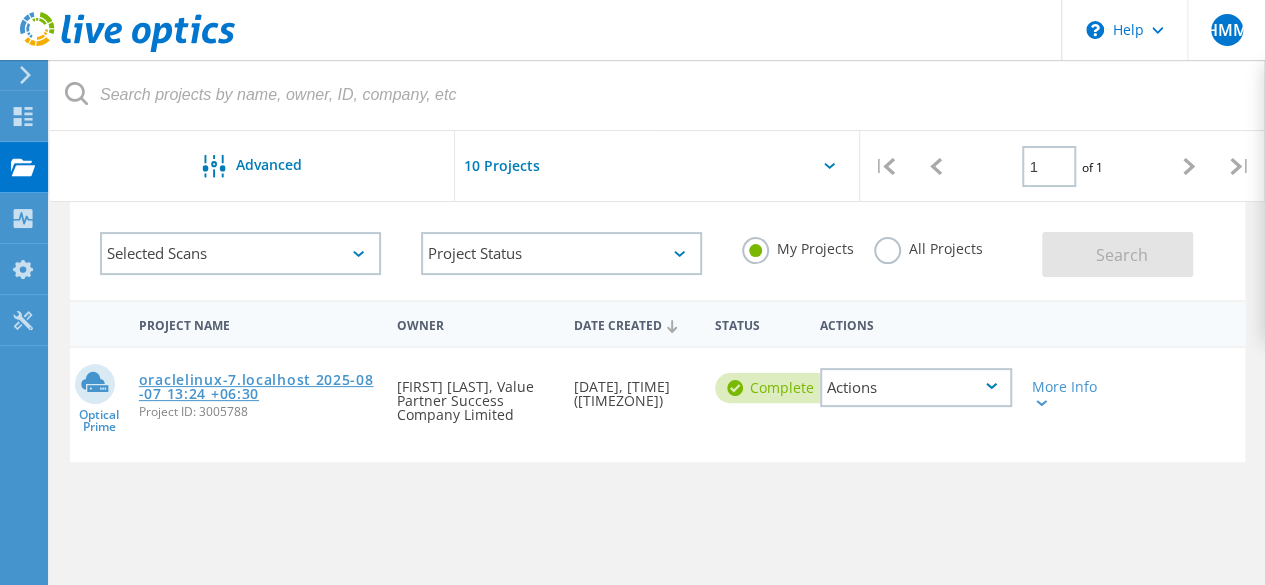 click on "oraclelinux-7.localhost 2025-08-07 13:24 +06:30" 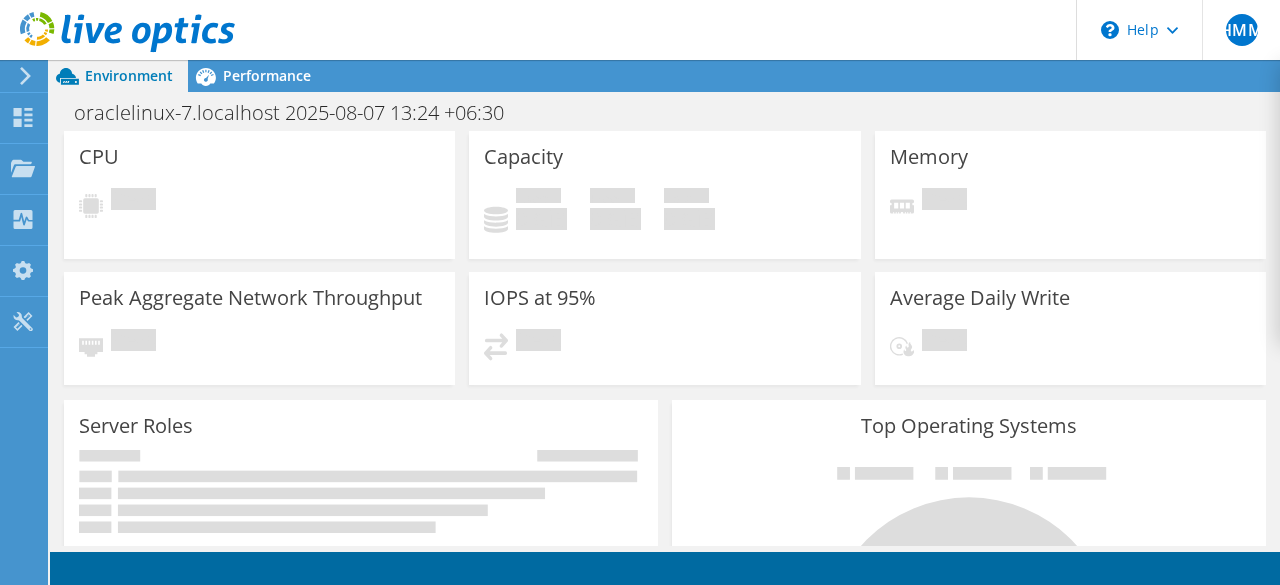 scroll, scrollTop: 0, scrollLeft: 0, axis: both 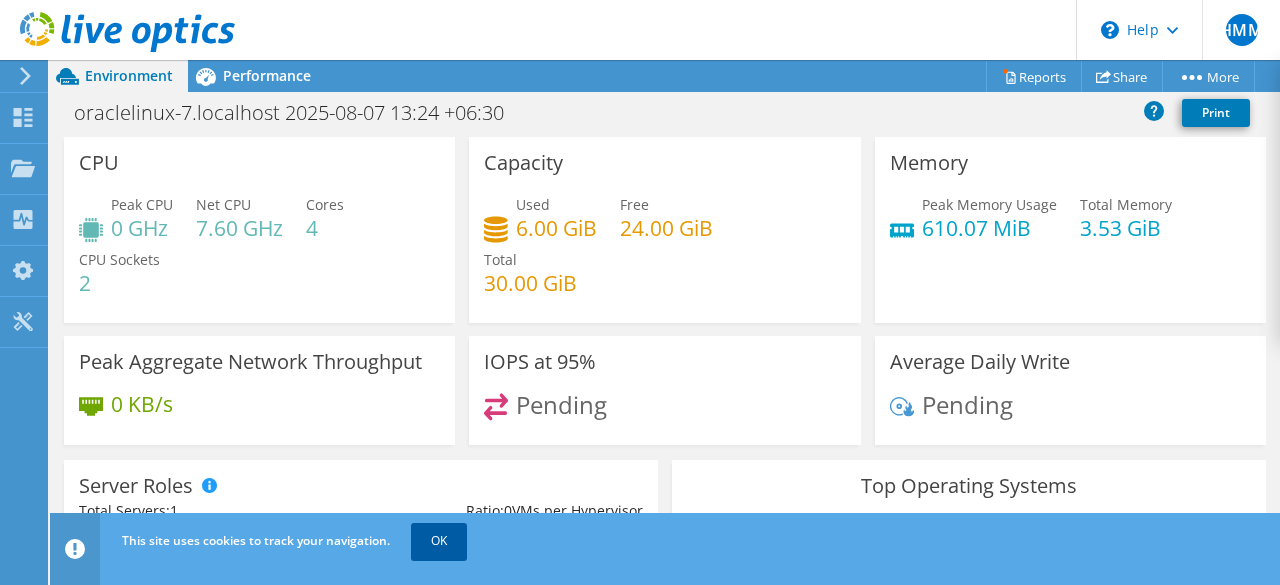 click on "OK" at bounding box center (439, 541) 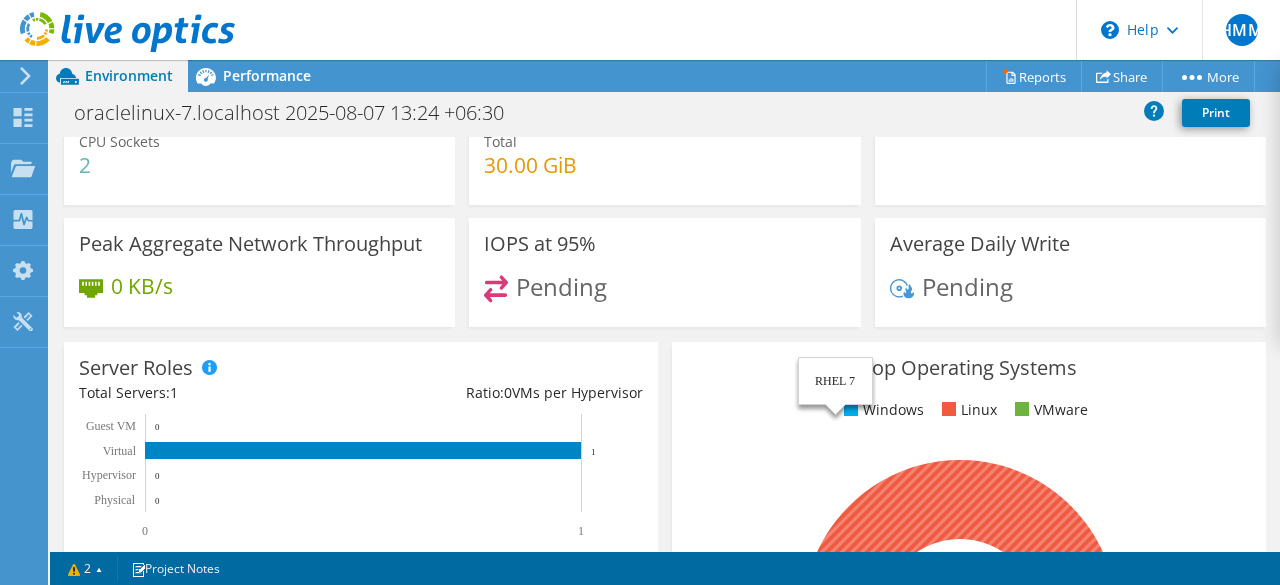 scroll, scrollTop: 0, scrollLeft: 0, axis: both 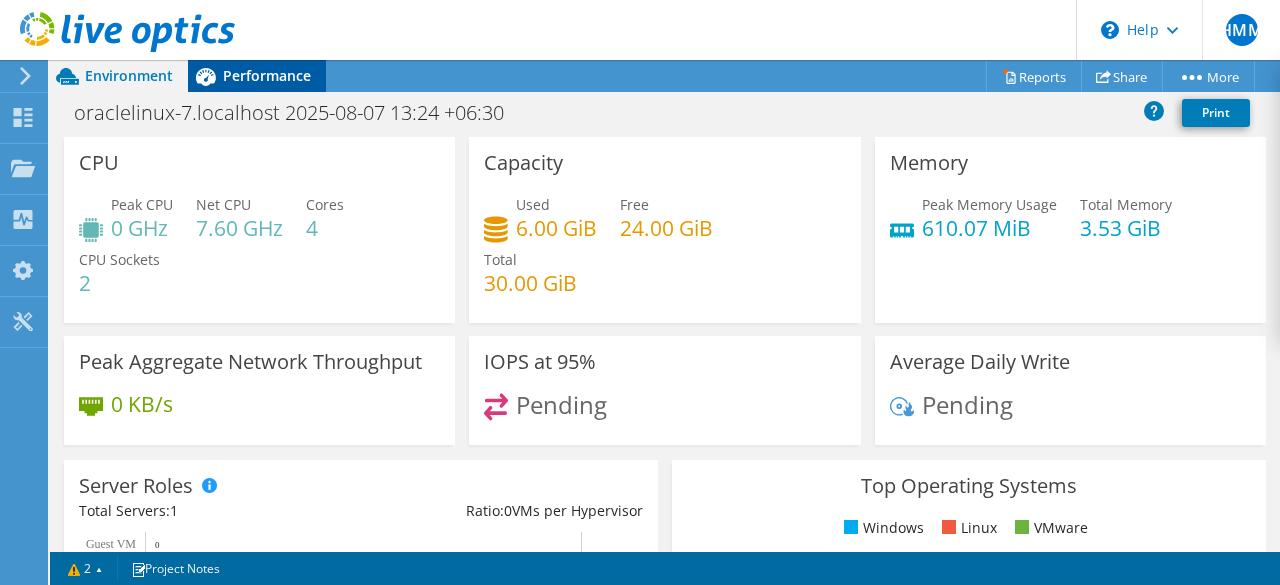 click on "Performance" at bounding box center [267, 75] 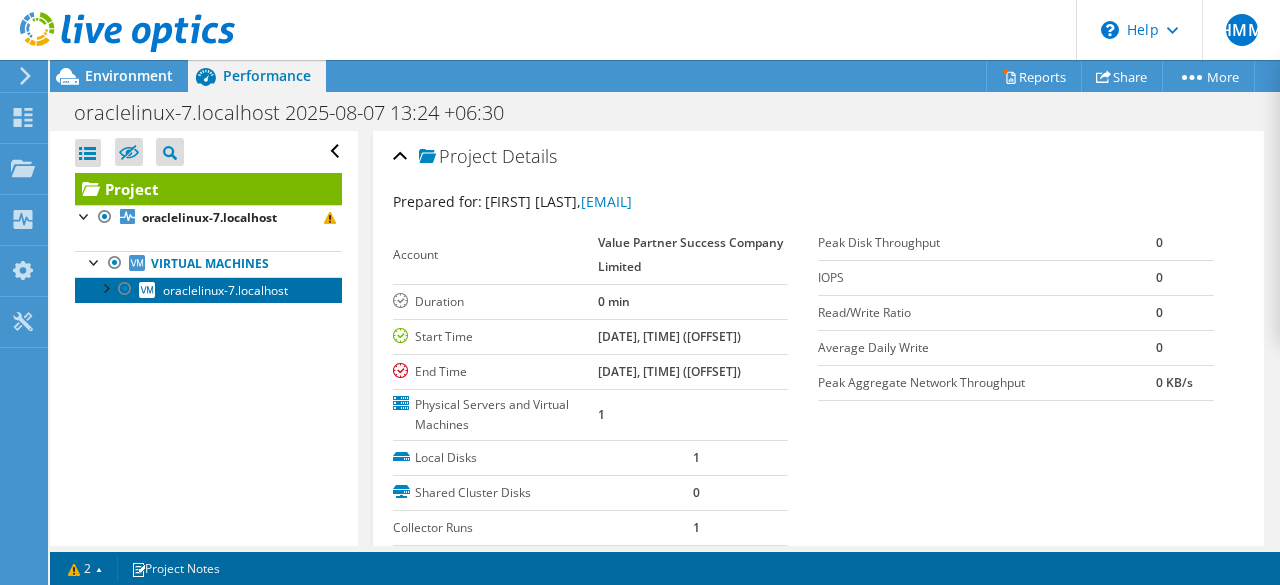 click on "oraclelinux-7.localhost" at bounding box center (225, 290) 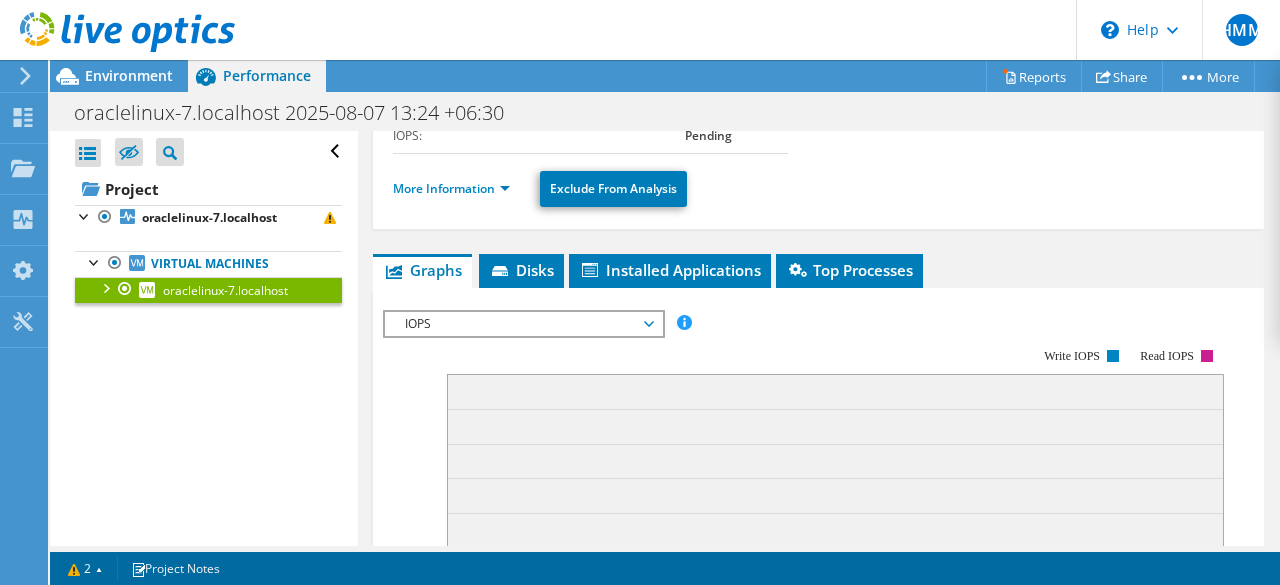 scroll, scrollTop: 324, scrollLeft: 0, axis: vertical 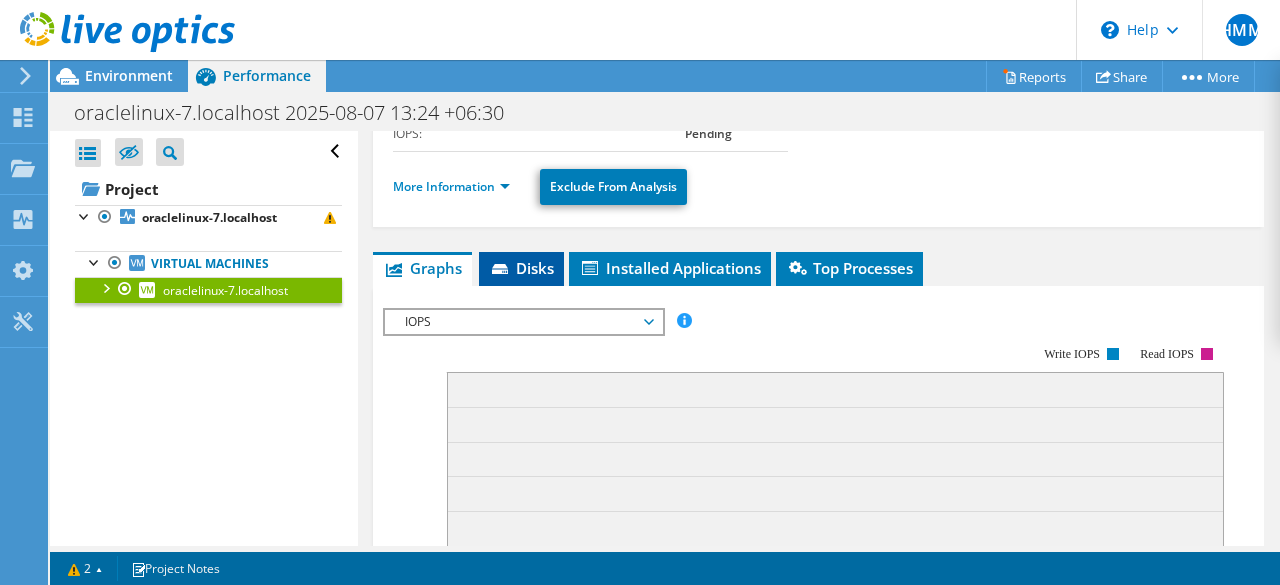 click on "Disks" at bounding box center (521, 268) 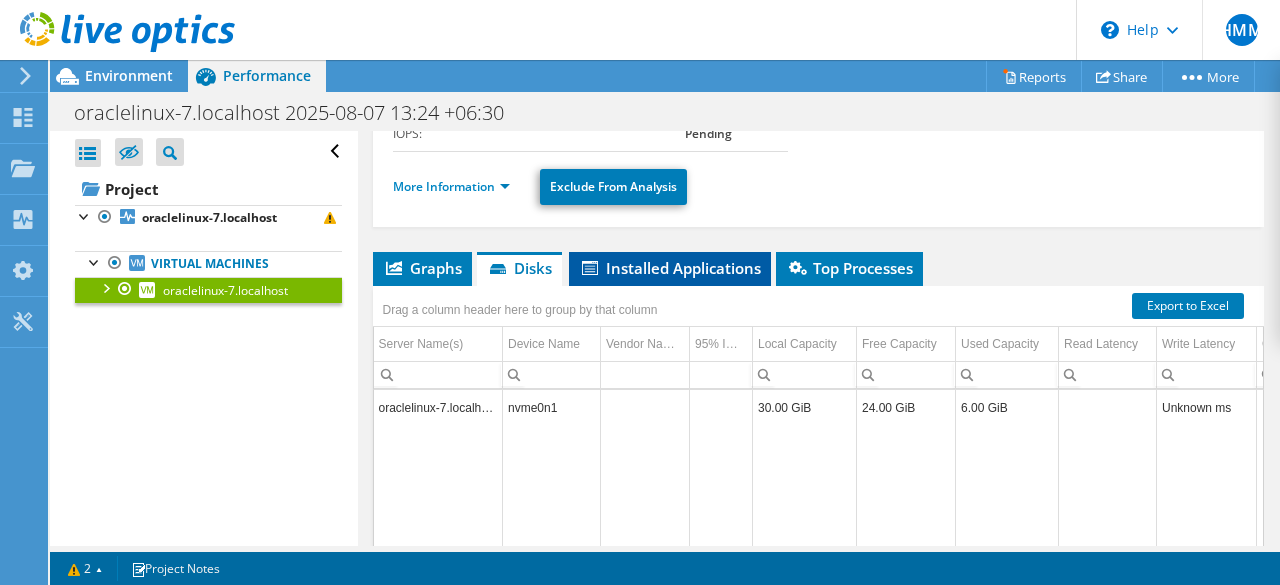 click on "Installed Applications" at bounding box center [670, 268] 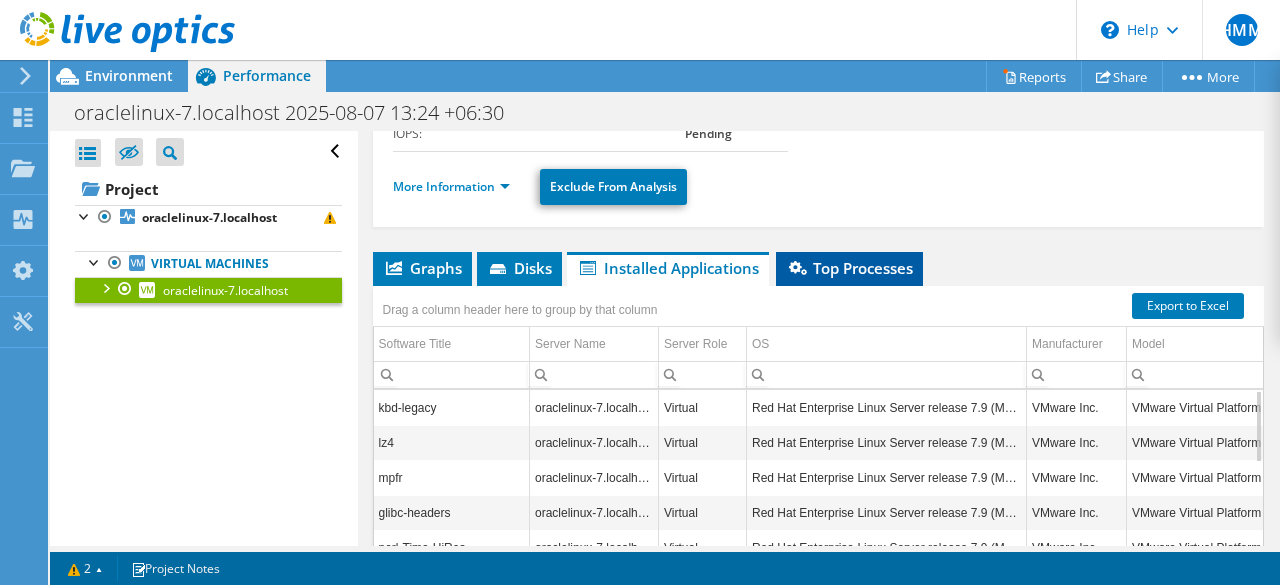 click on "Top Processes" at bounding box center (849, 268) 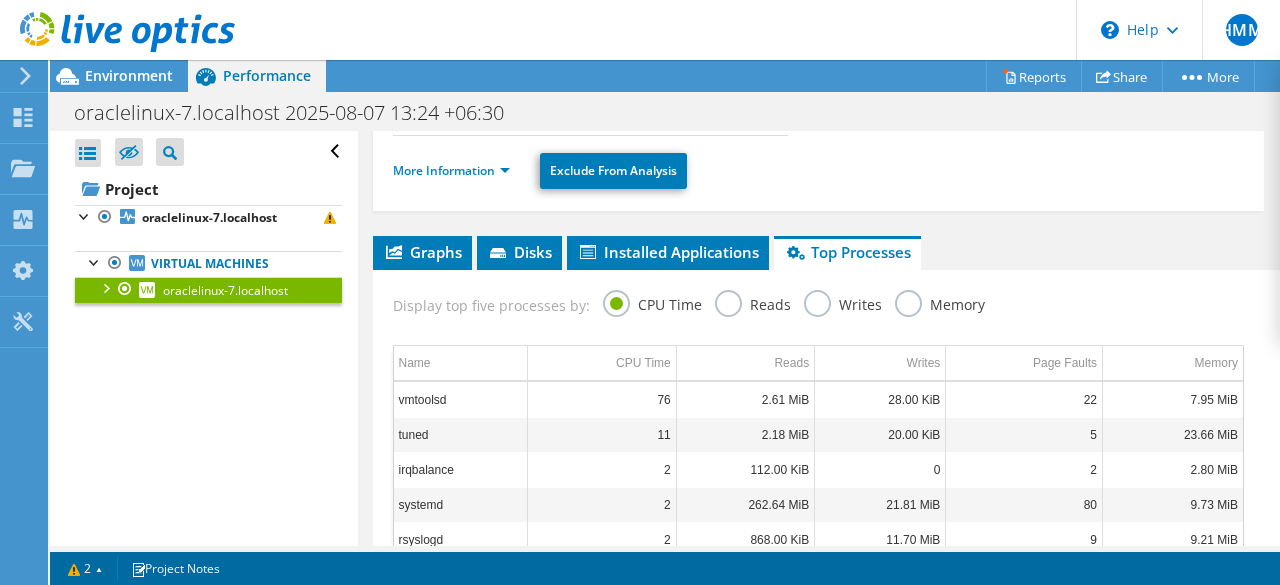 scroll, scrollTop: 305, scrollLeft: 0, axis: vertical 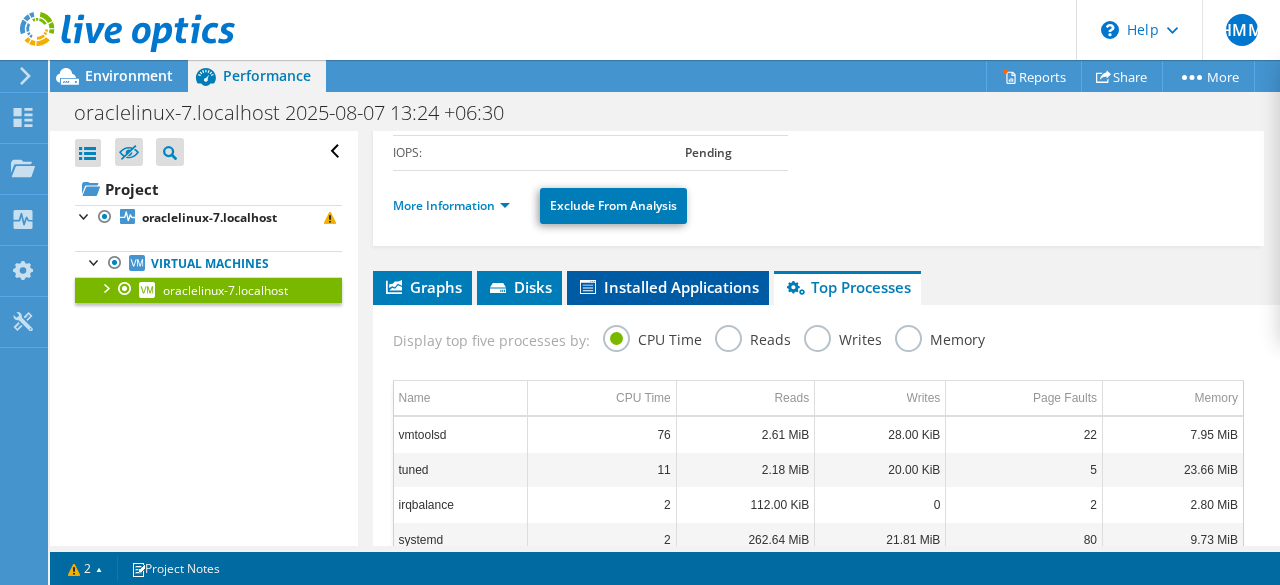 click on "Installed Applications" at bounding box center [668, 287] 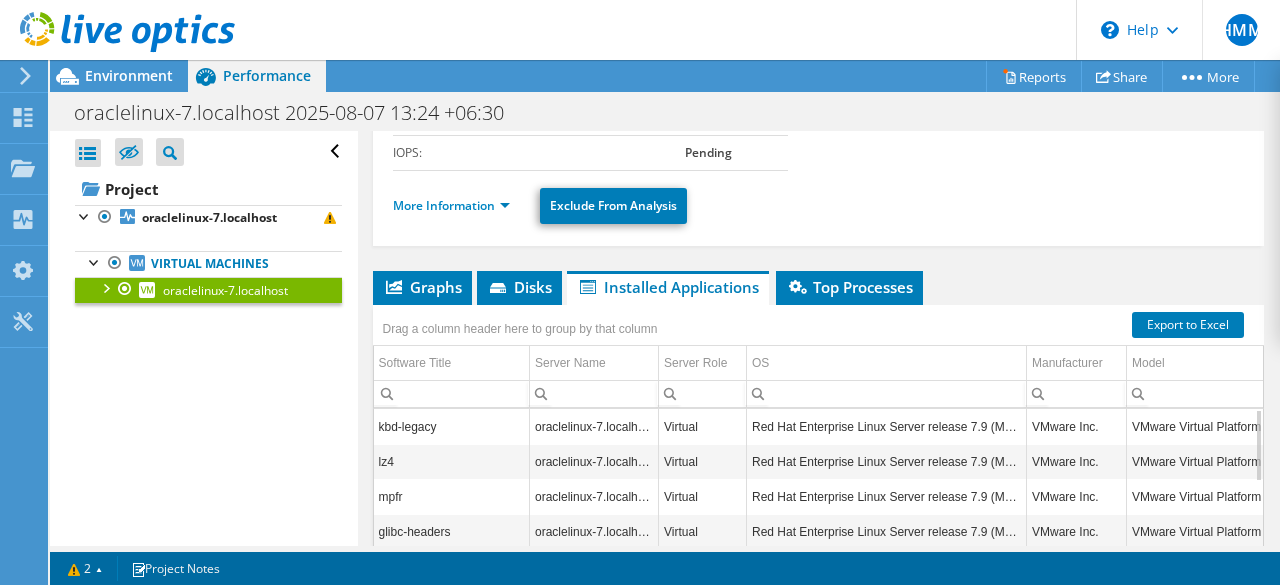 scroll, scrollTop: 358, scrollLeft: 0, axis: vertical 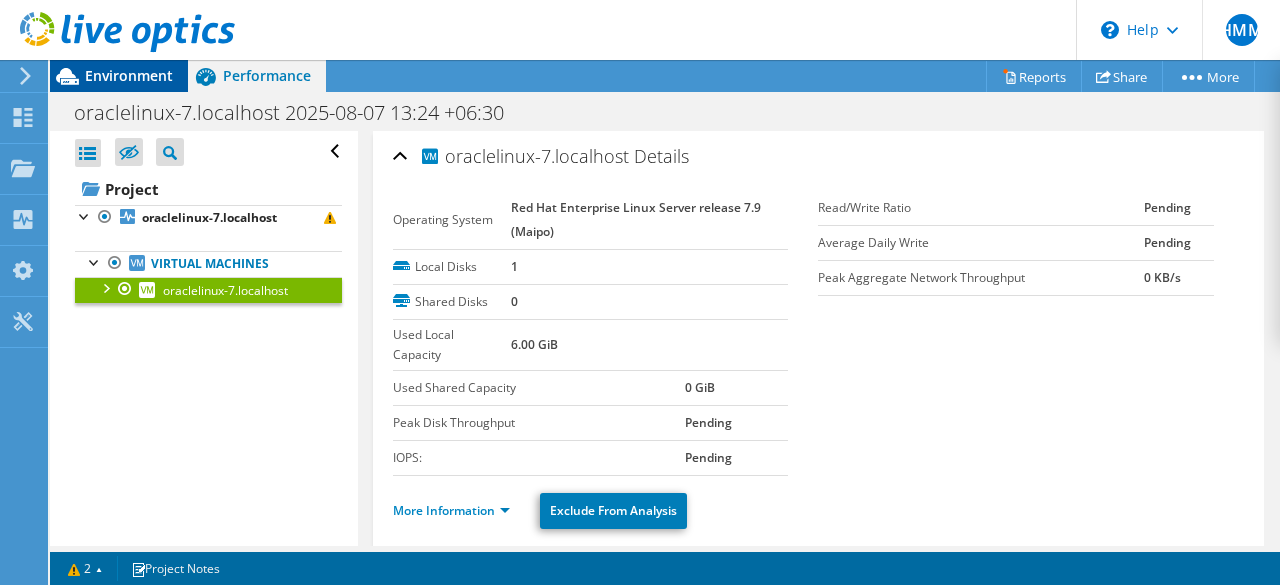 click on "Environment" at bounding box center (129, 75) 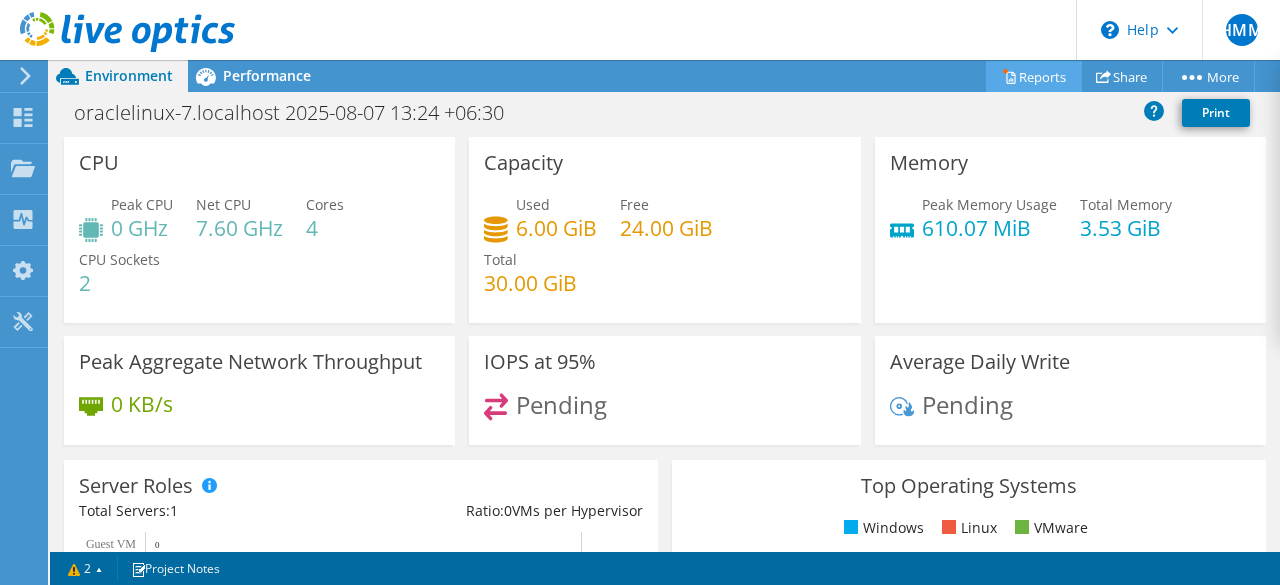 click on "Reports" at bounding box center [1034, 76] 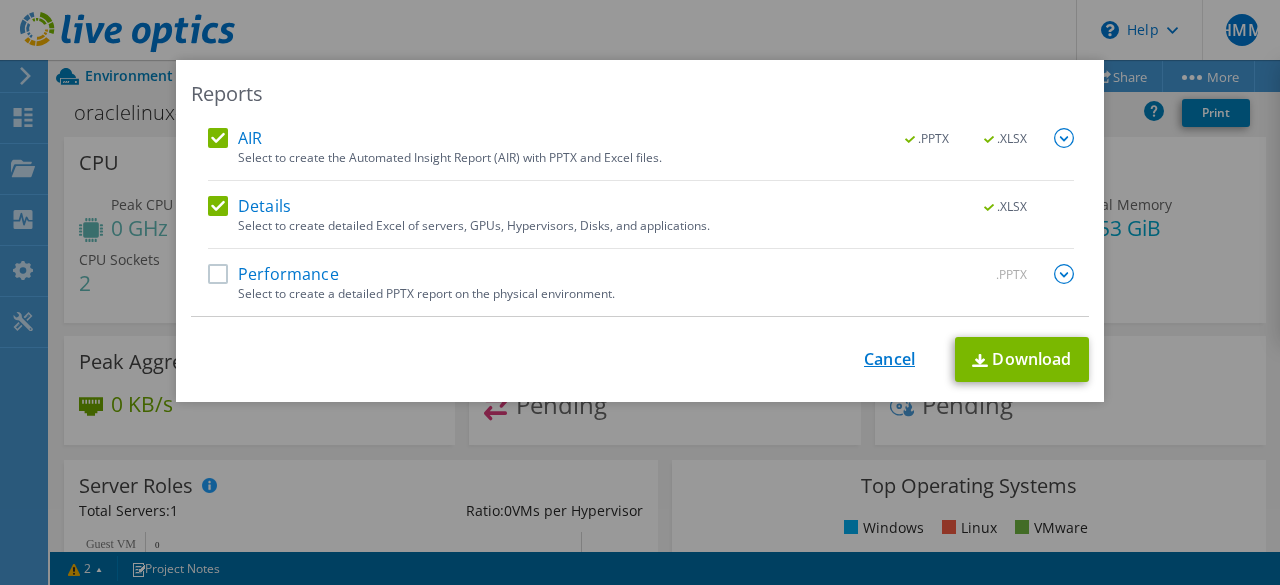 click on "Cancel" at bounding box center [889, 359] 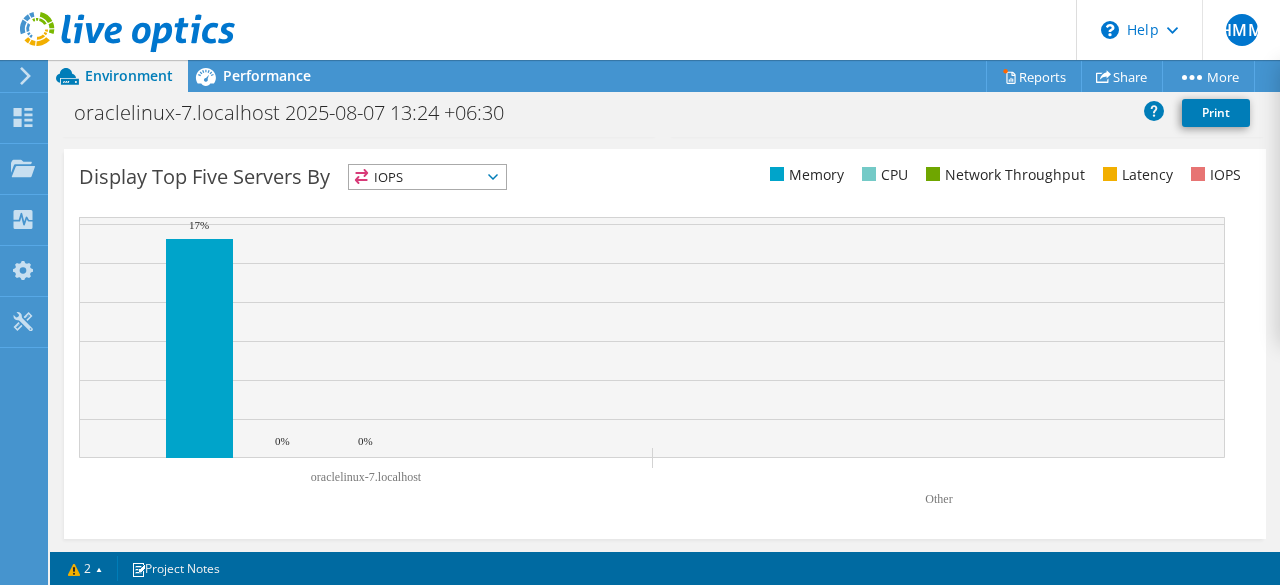 scroll, scrollTop: 0, scrollLeft: 0, axis: both 